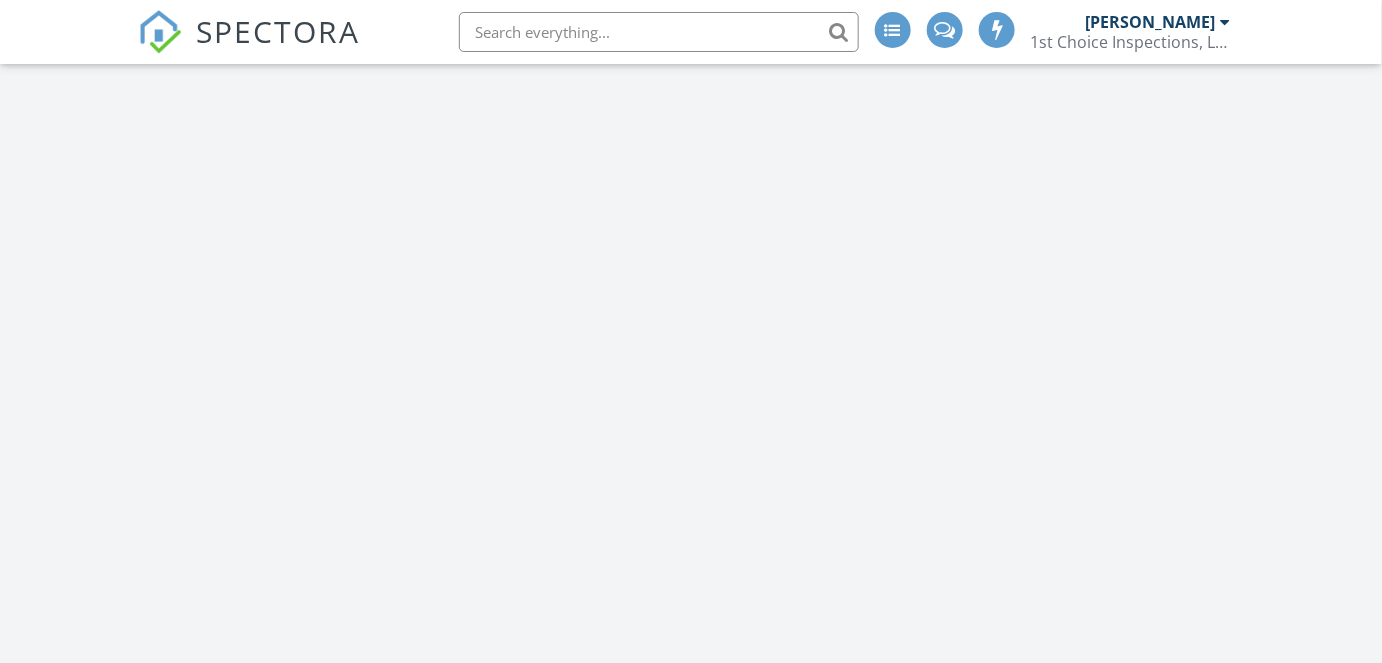 scroll, scrollTop: 931, scrollLeft: 0, axis: vertical 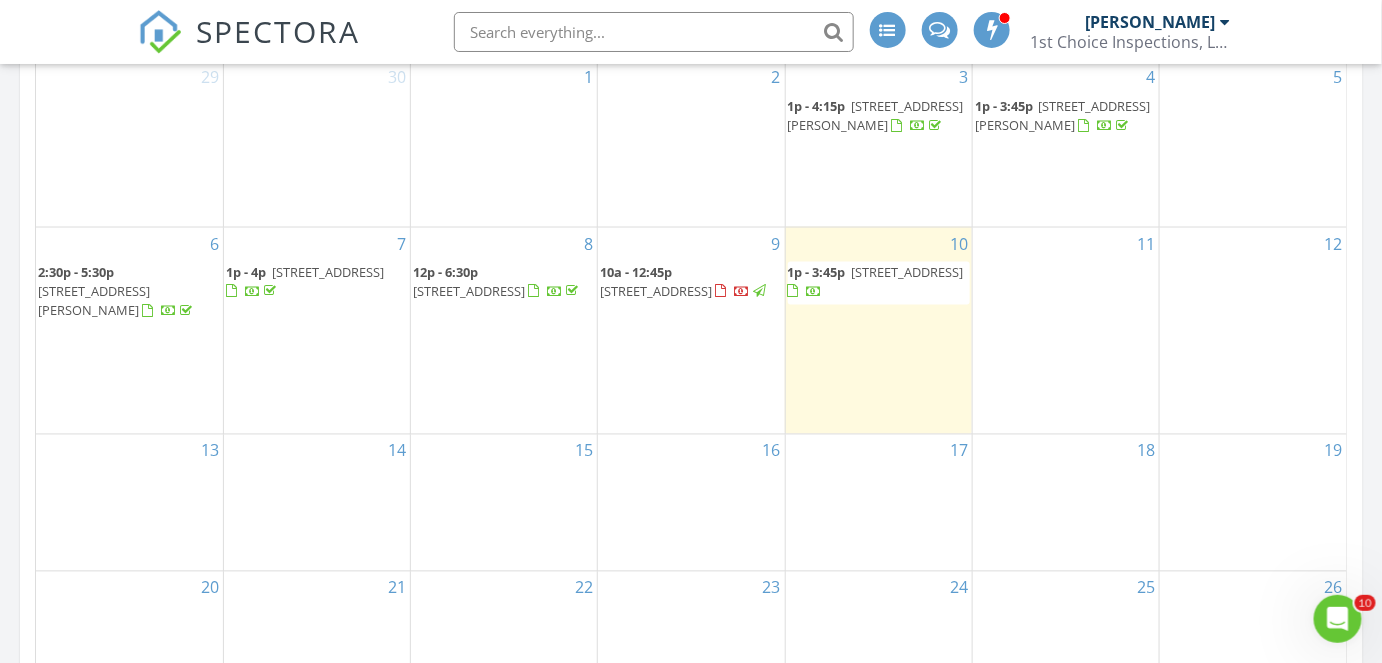 click on "15 Cedar Ln E, Newnan 30263" at bounding box center [656, 292] 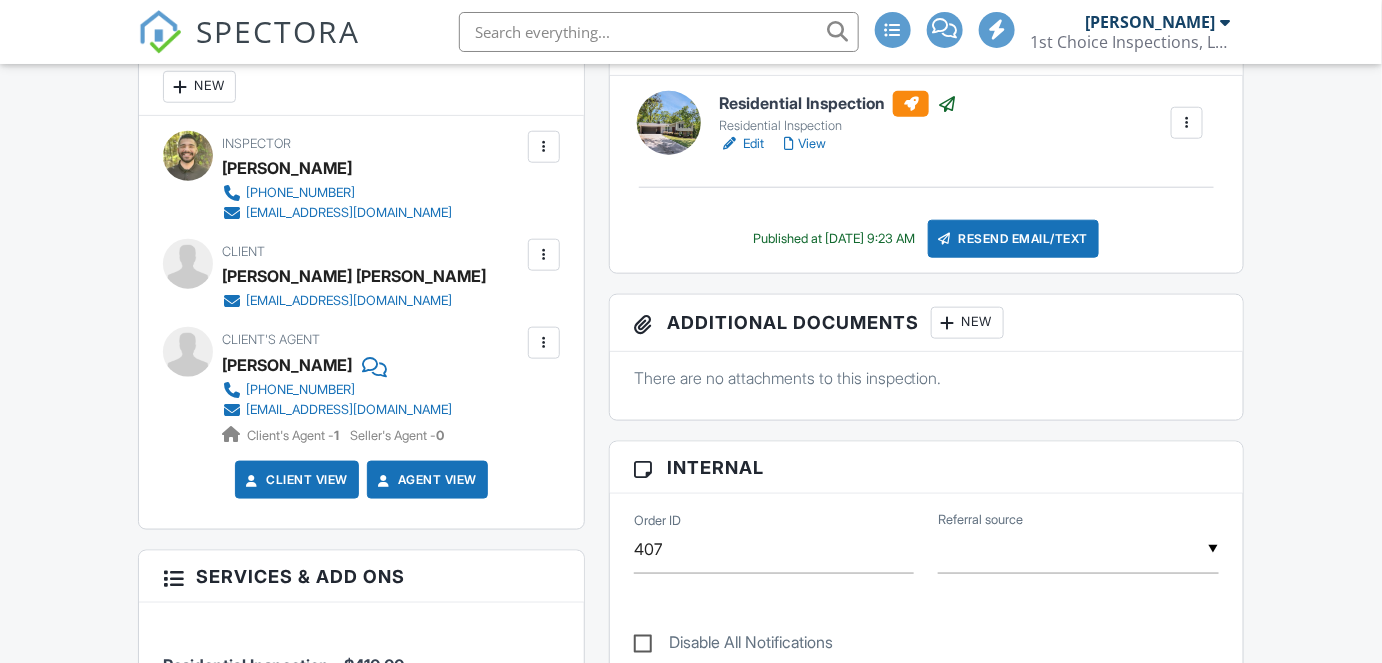 scroll, scrollTop: 632, scrollLeft: 0, axis: vertical 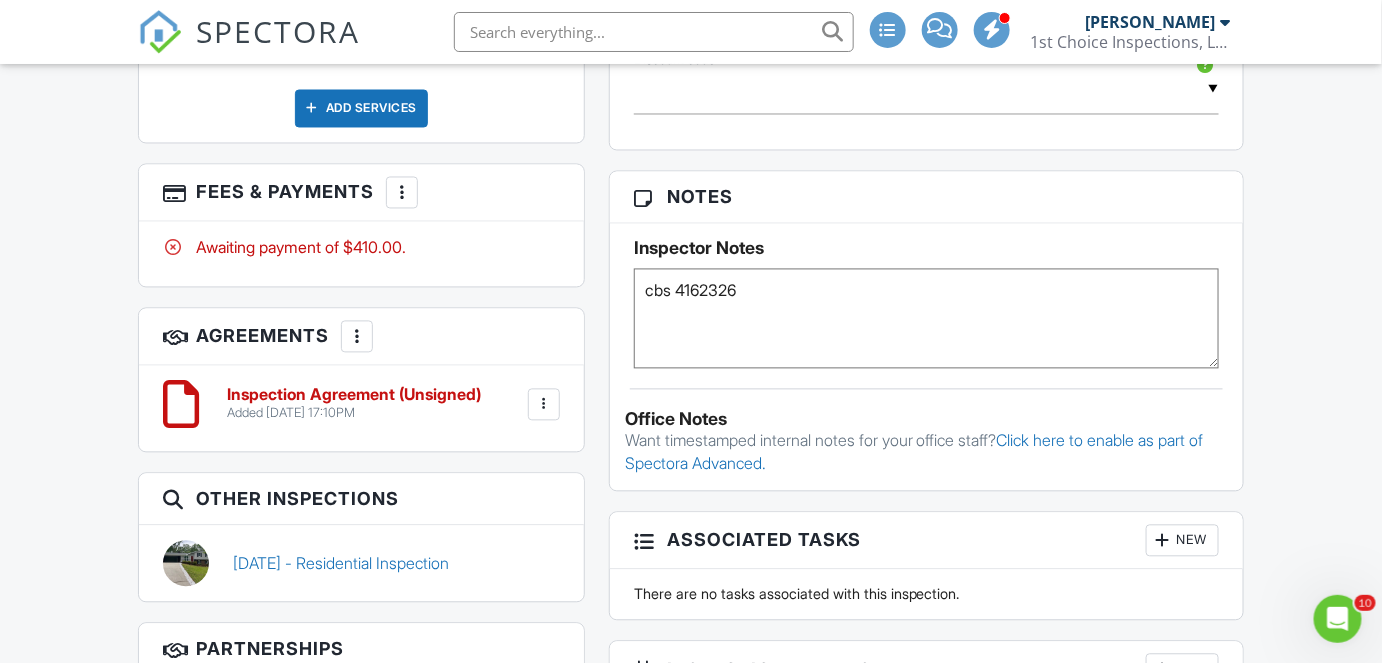 click on "More" at bounding box center [402, 193] 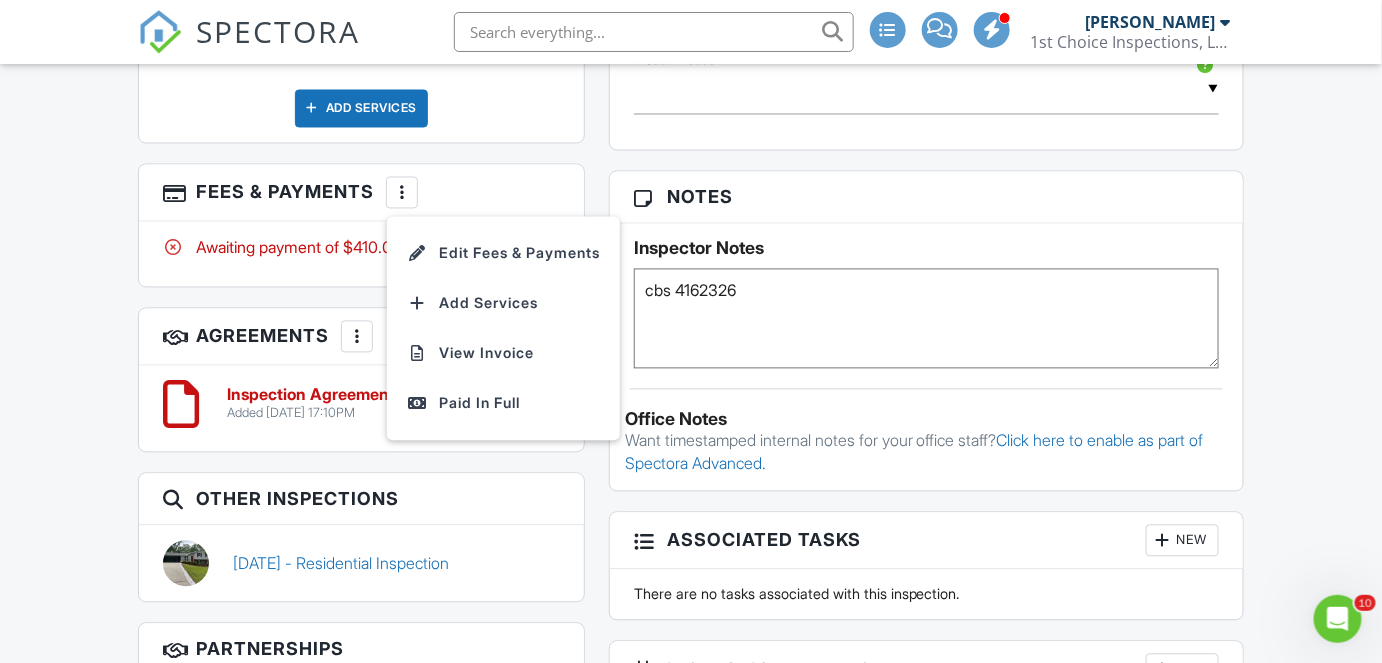 click on "Fees & Payments
More
Edit Fees & Payments
Add Services
View Invoice
Paid In Full" at bounding box center [361, 193] 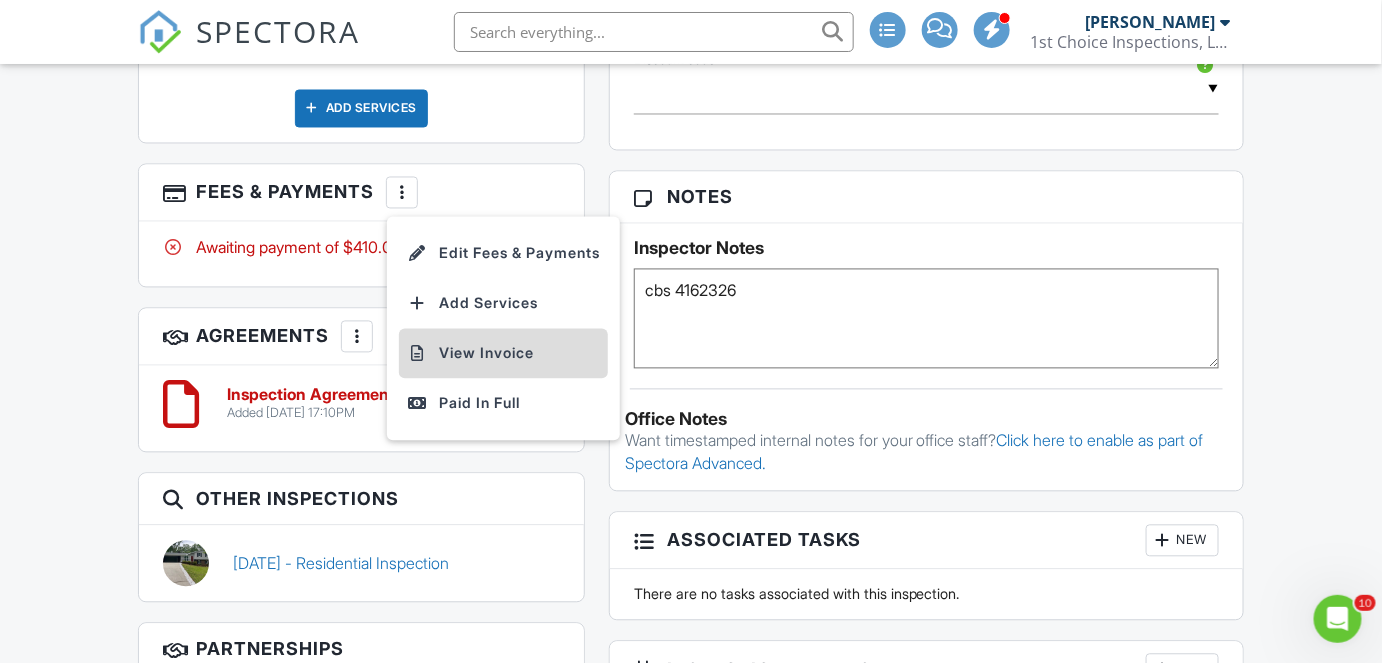 click on "View Invoice" at bounding box center [503, 354] 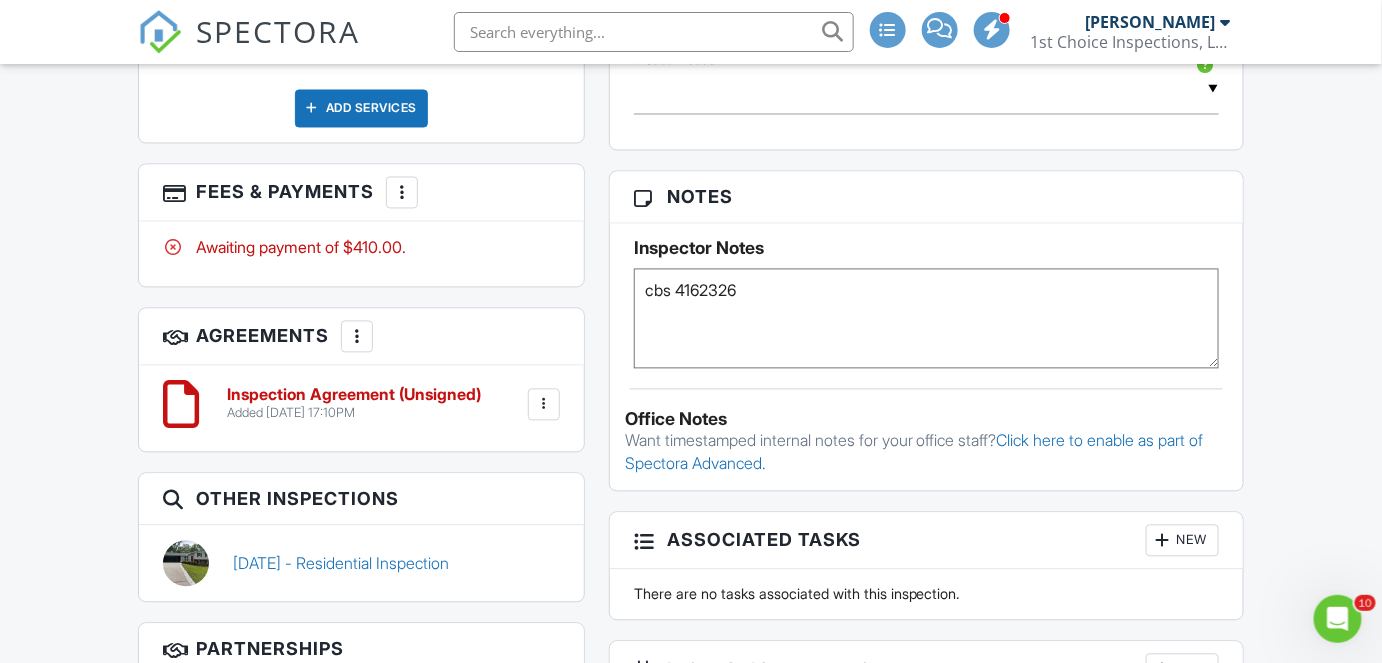 click at bounding box center (402, 193) 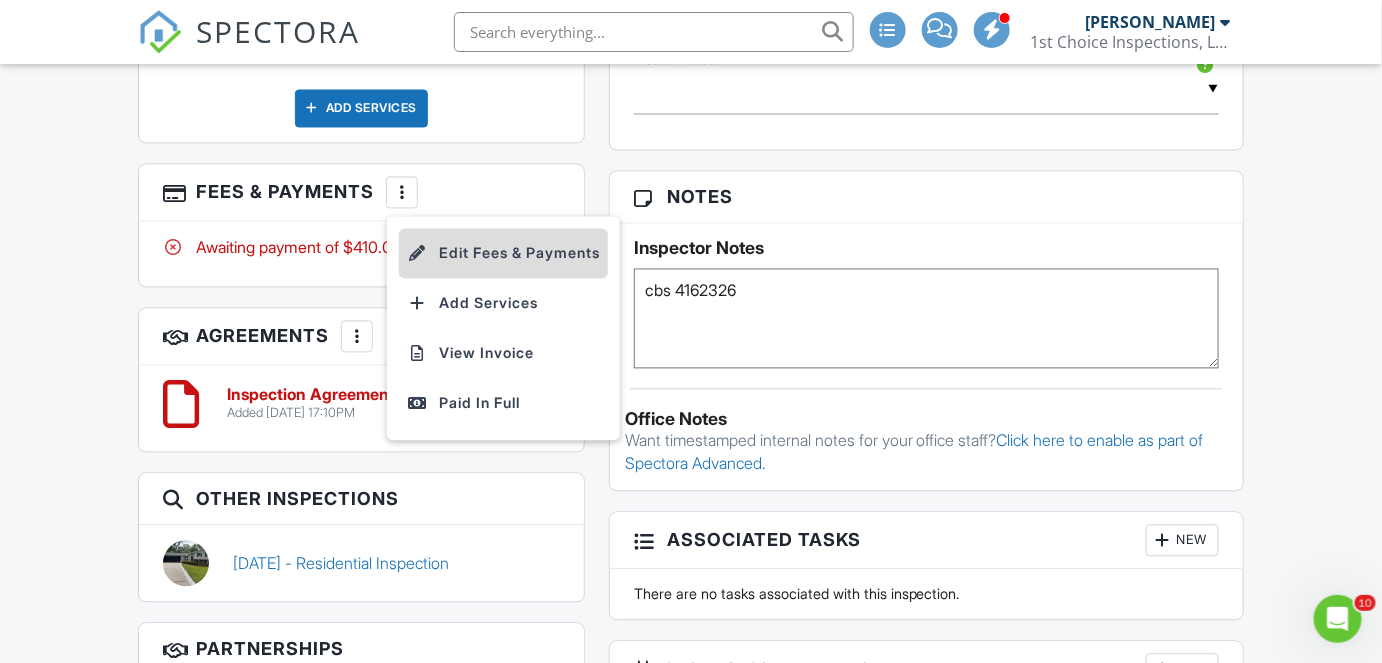 click on "Edit Fees & Payments" at bounding box center (503, 254) 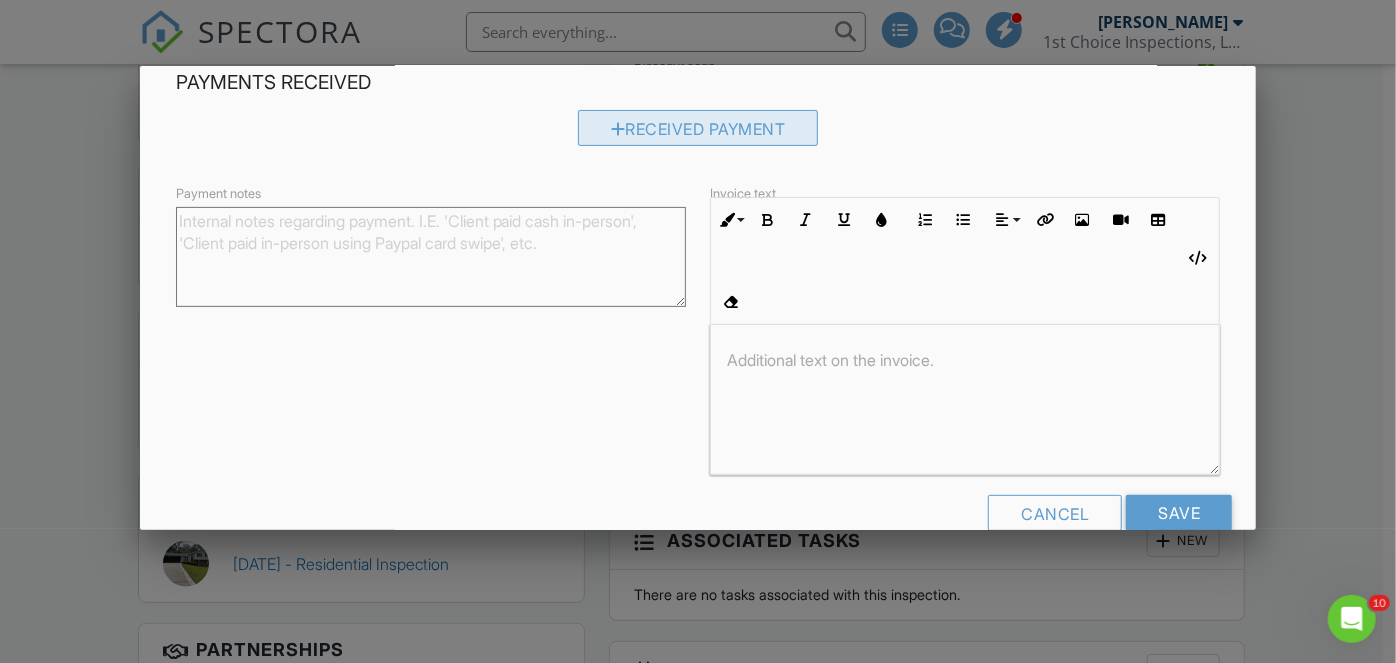 scroll, scrollTop: 289, scrollLeft: 0, axis: vertical 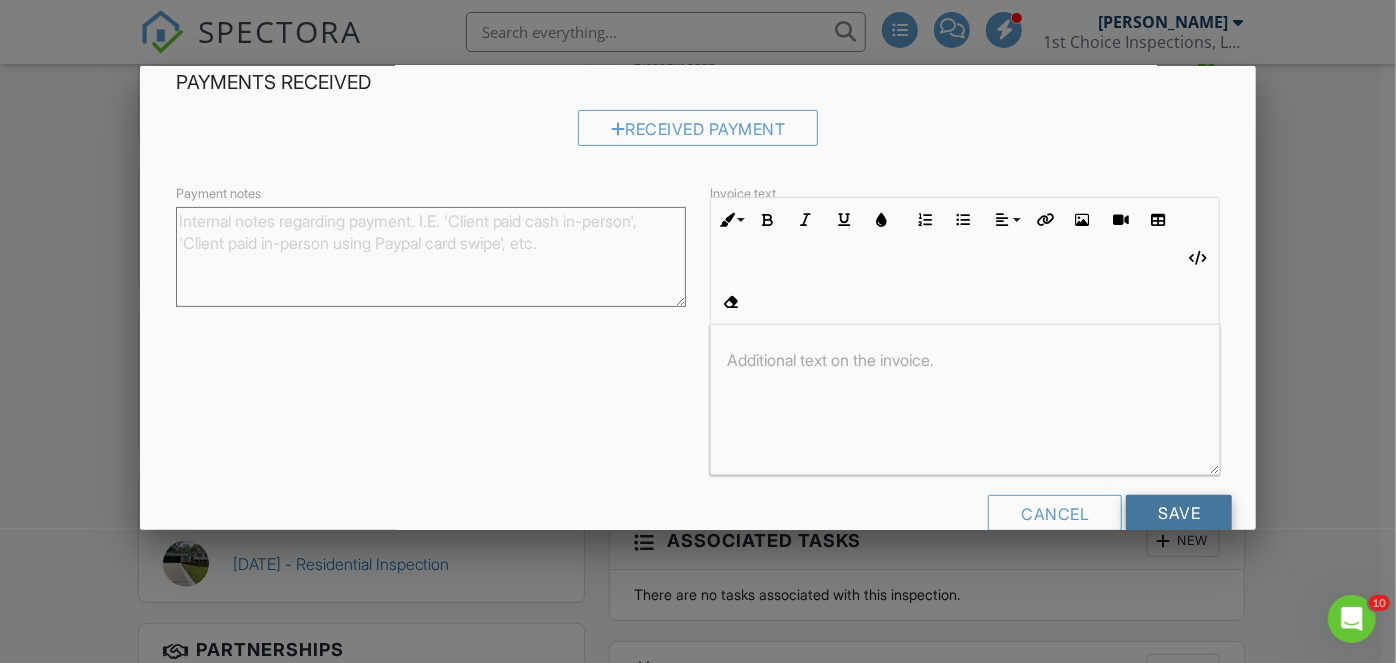 click on "Save" at bounding box center (1179, 513) 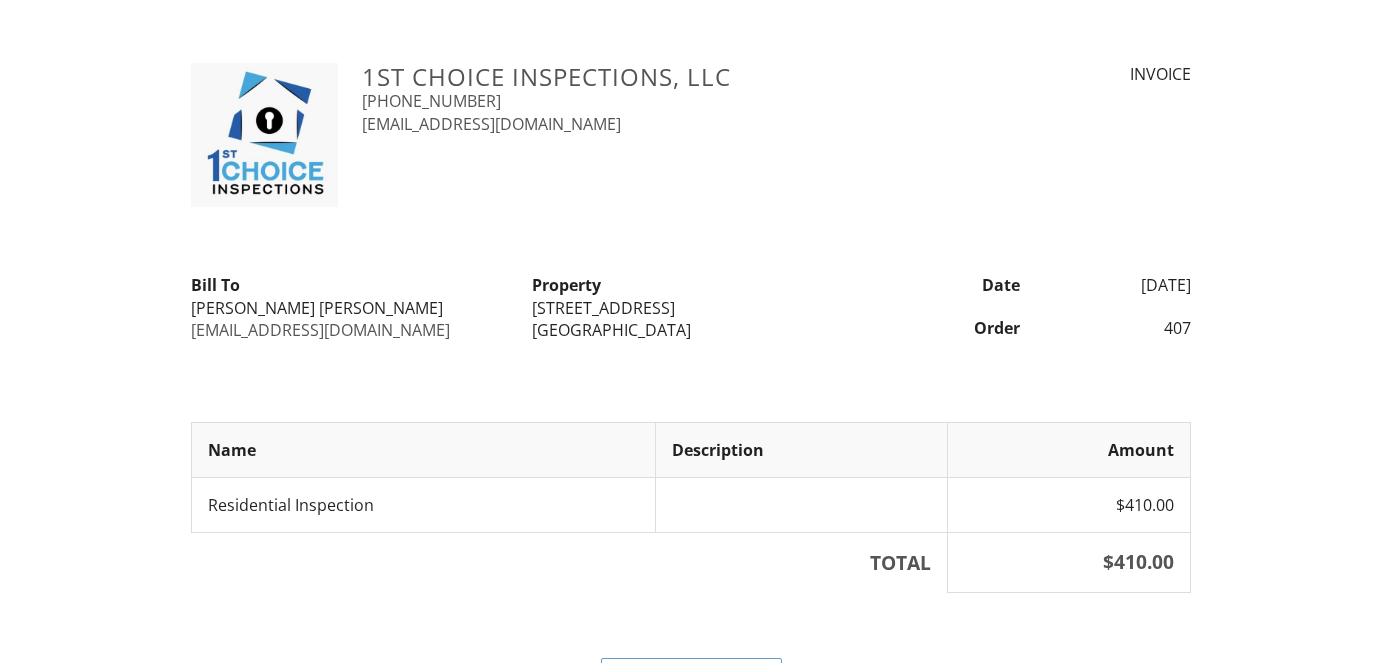scroll, scrollTop: 0, scrollLeft: 0, axis: both 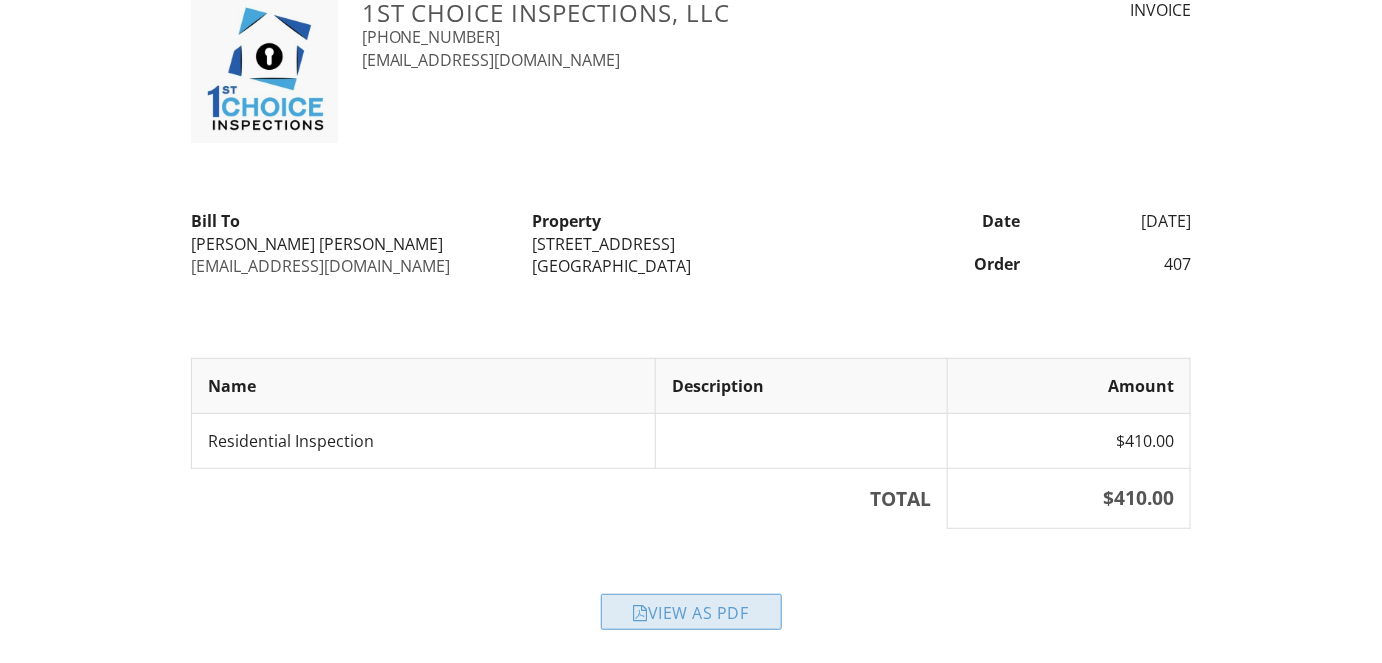 click on "View as PDF" at bounding box center [691, 612] 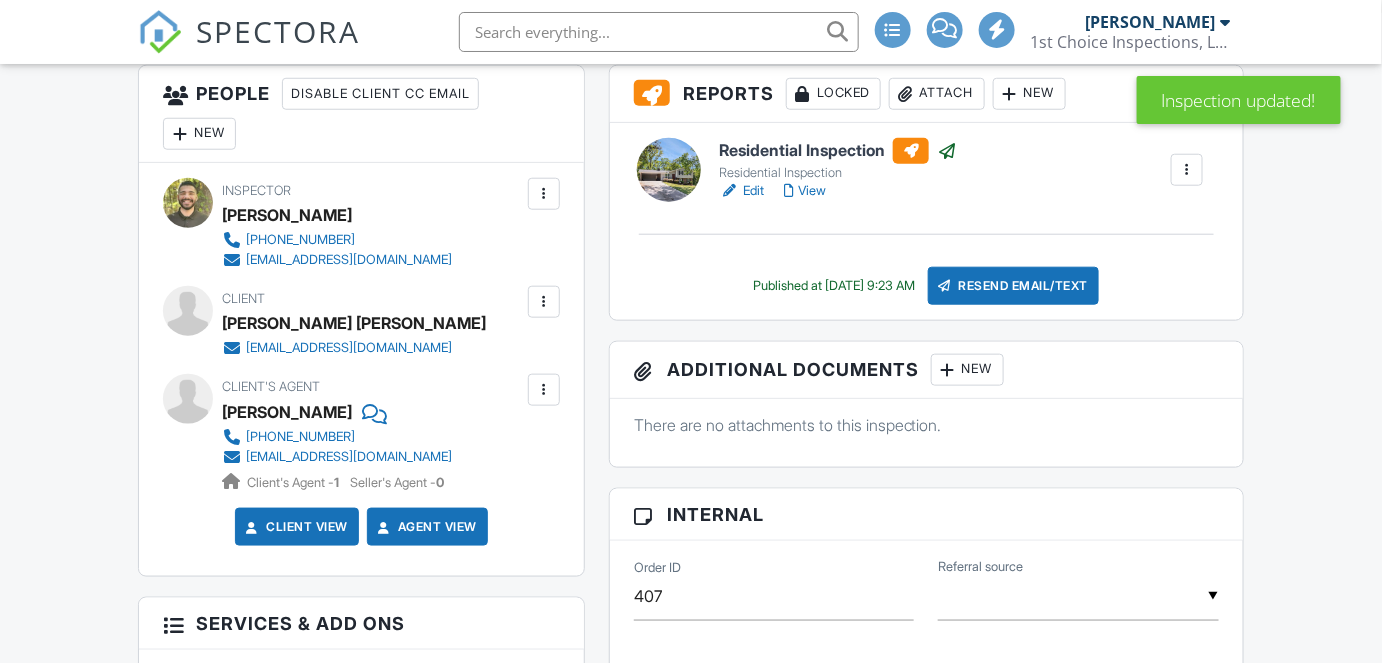 scroll, scrollTop: 542, scrollLeft: 0, axis: vertical 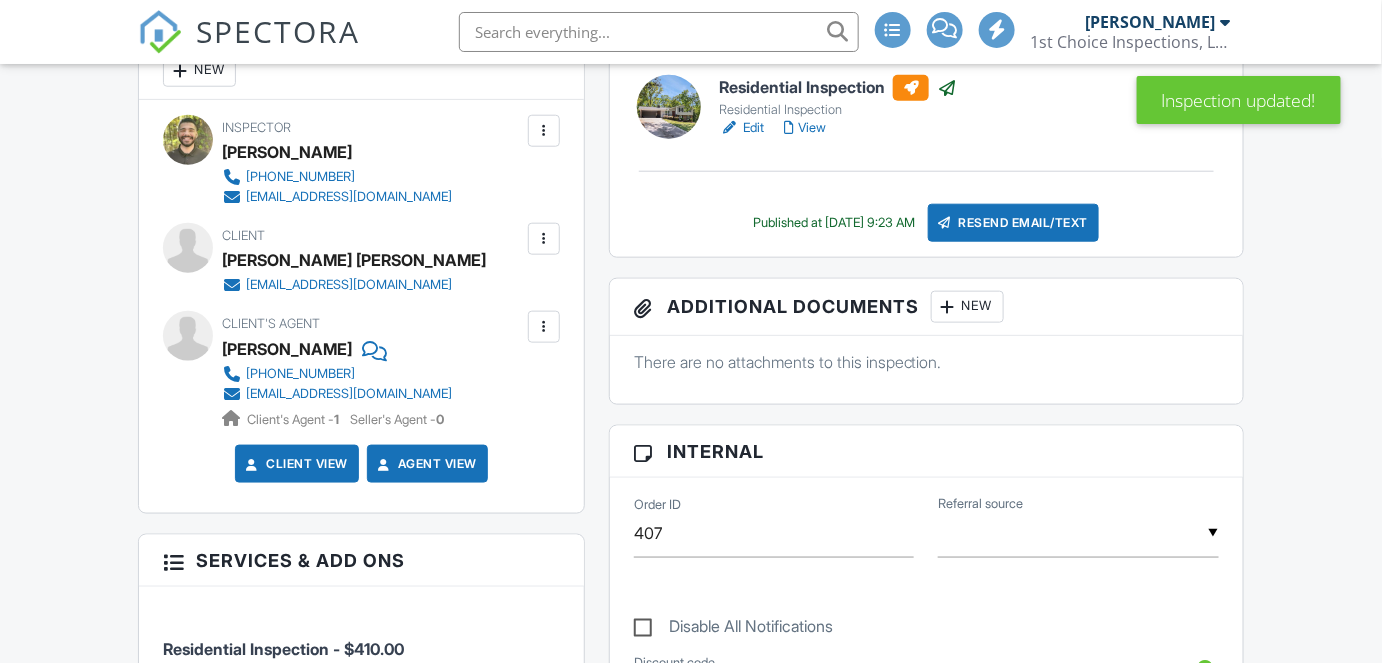 click at bounding box center [544, 239] 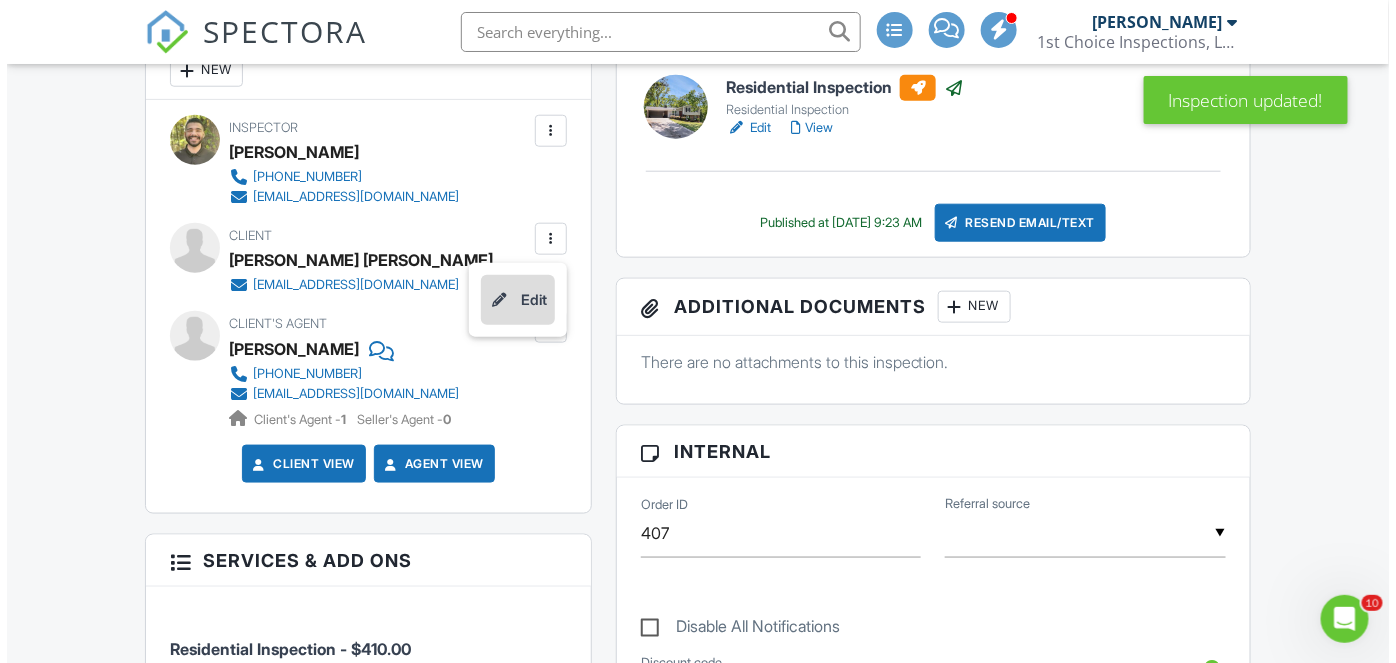 scroll, scrollTop: 0, scrollLeft: 0, axis: both 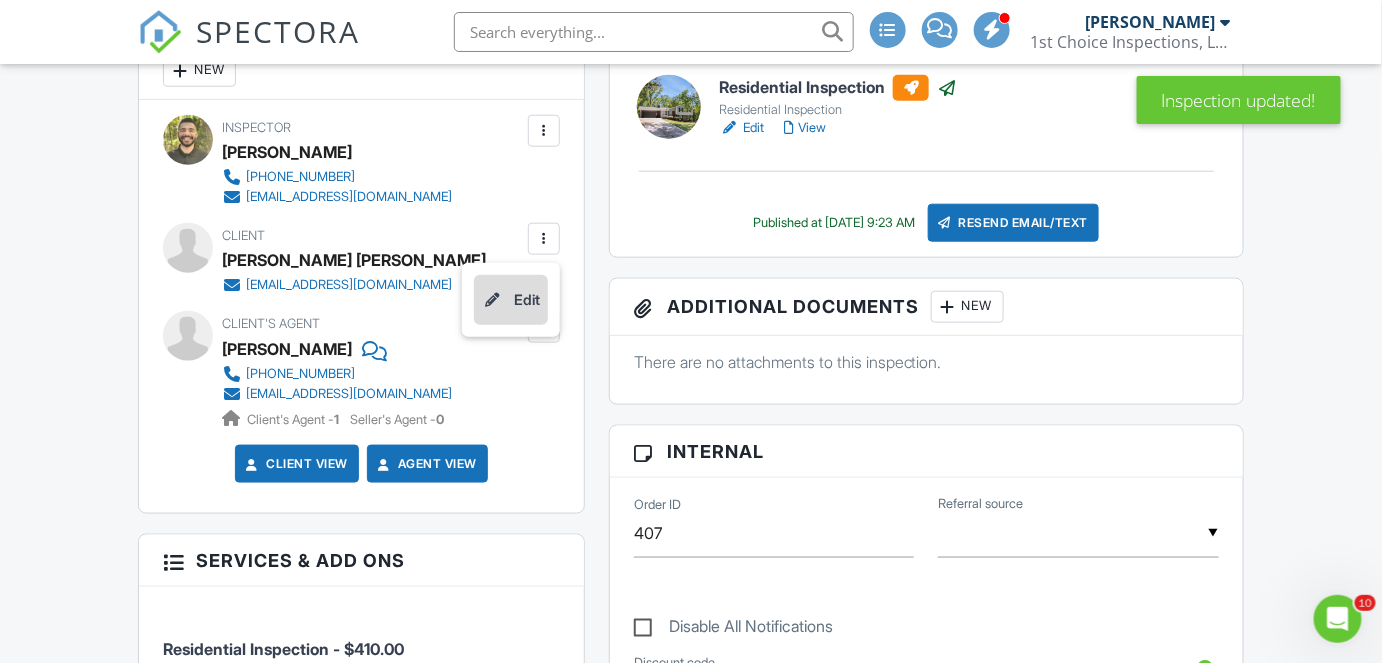 click on "Edit" at bounding box center (511, 300) 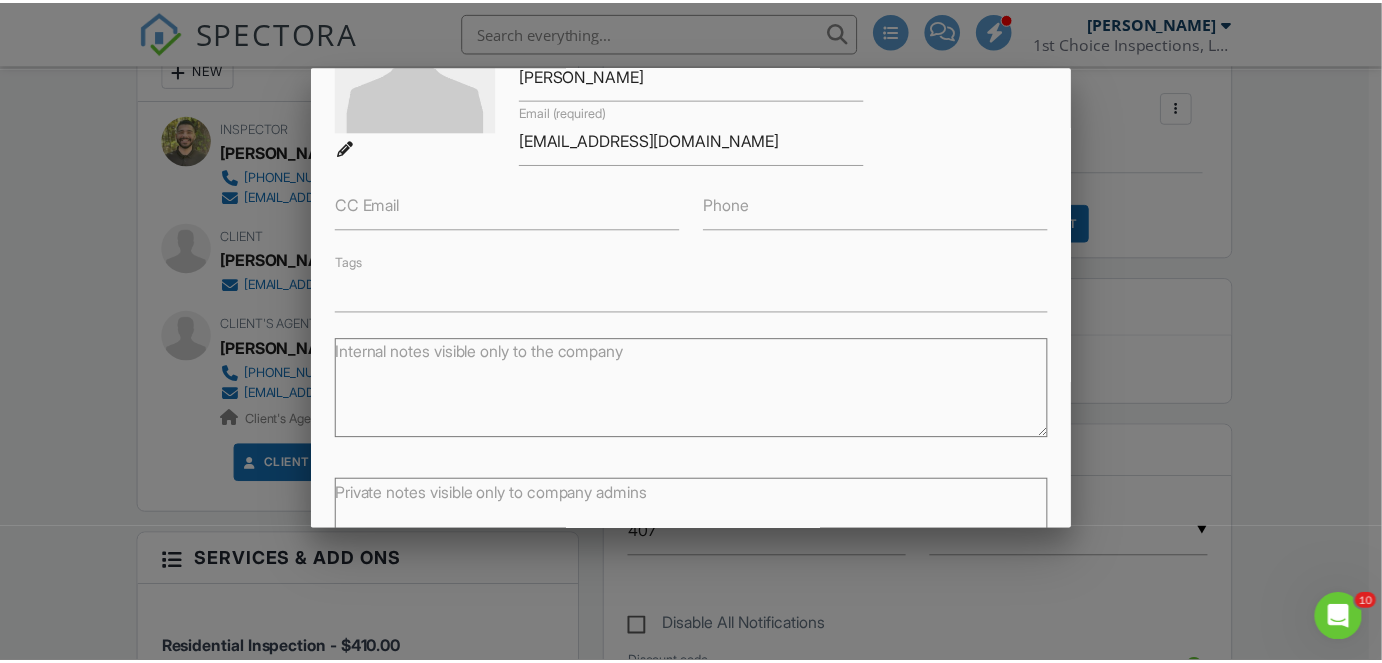 scroll, scrollTop: 0, scrollLeft: 0, axis: both 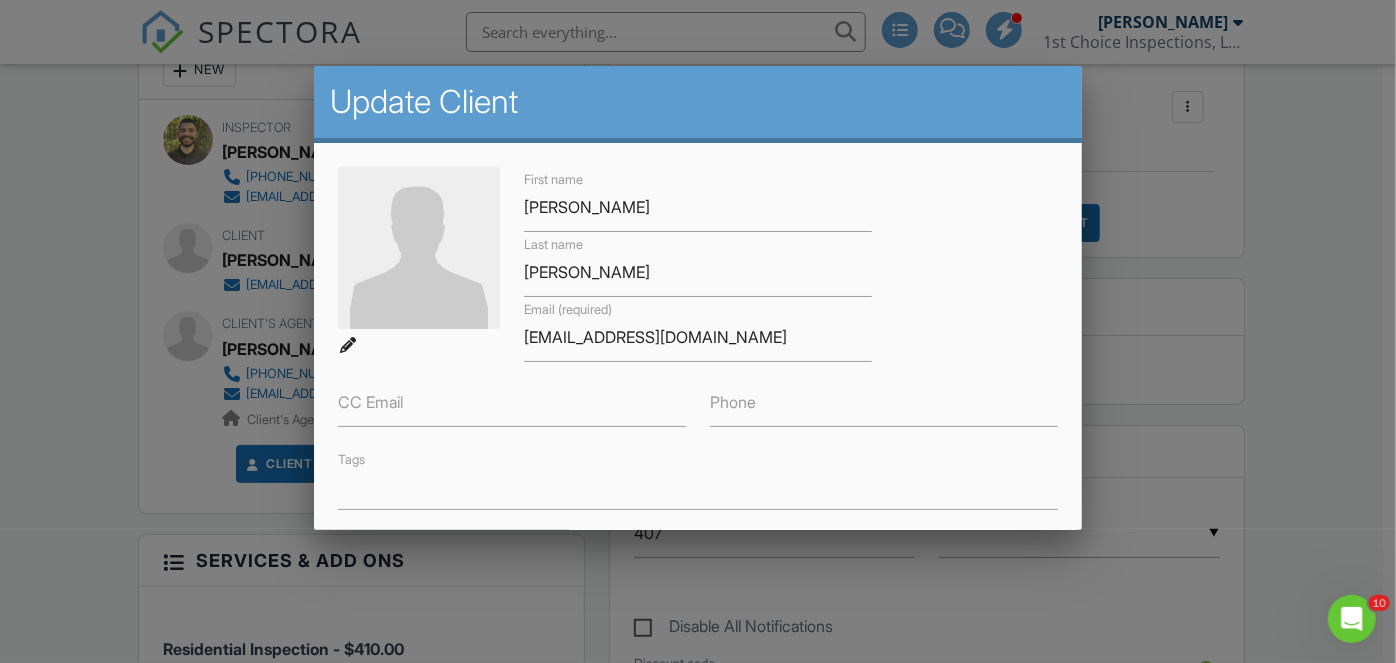 click at bounding box center [698, 314] 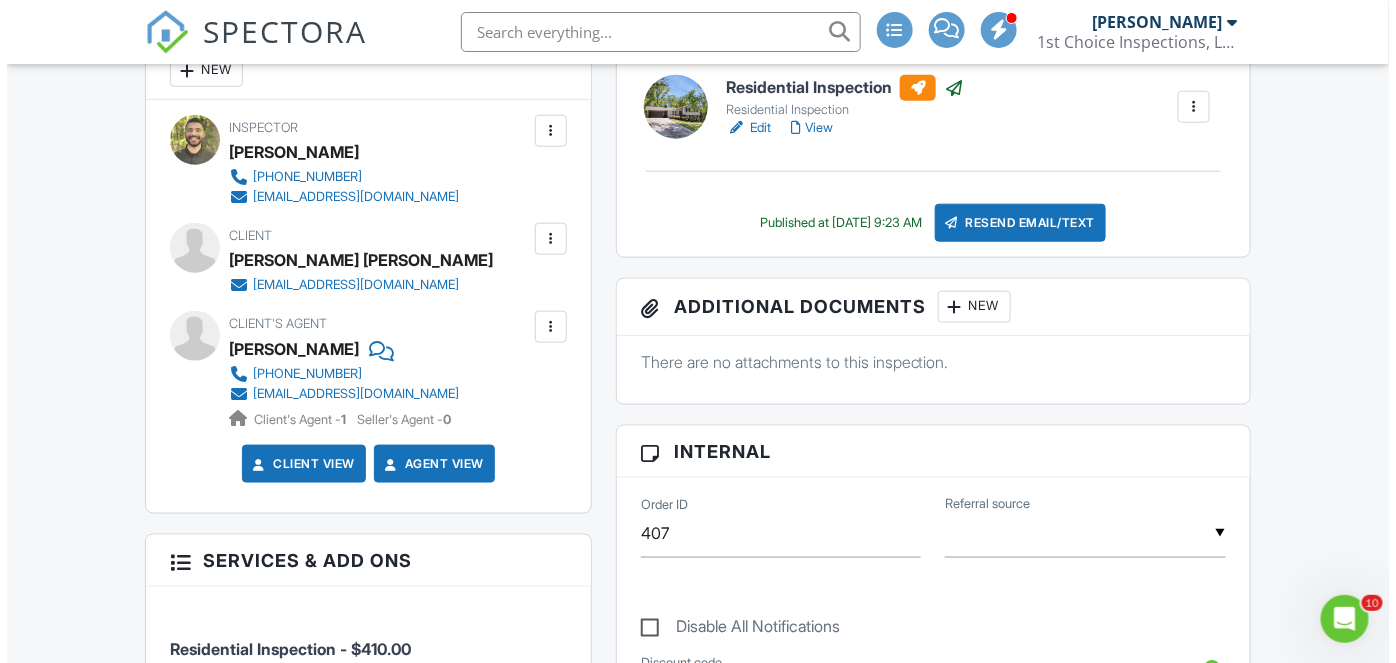 scroll, scrollTop: 456, scrollLeft: 0, axis: vertical 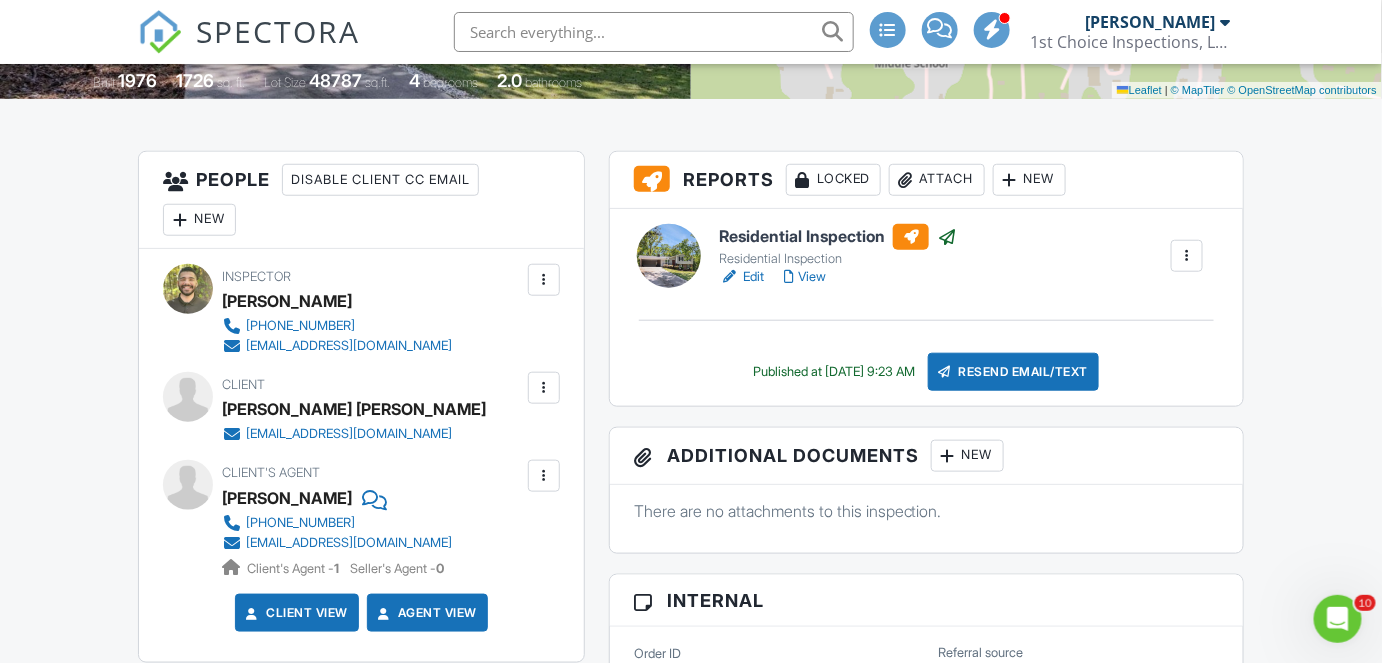 click on "New" at bounding box center (199, 220) 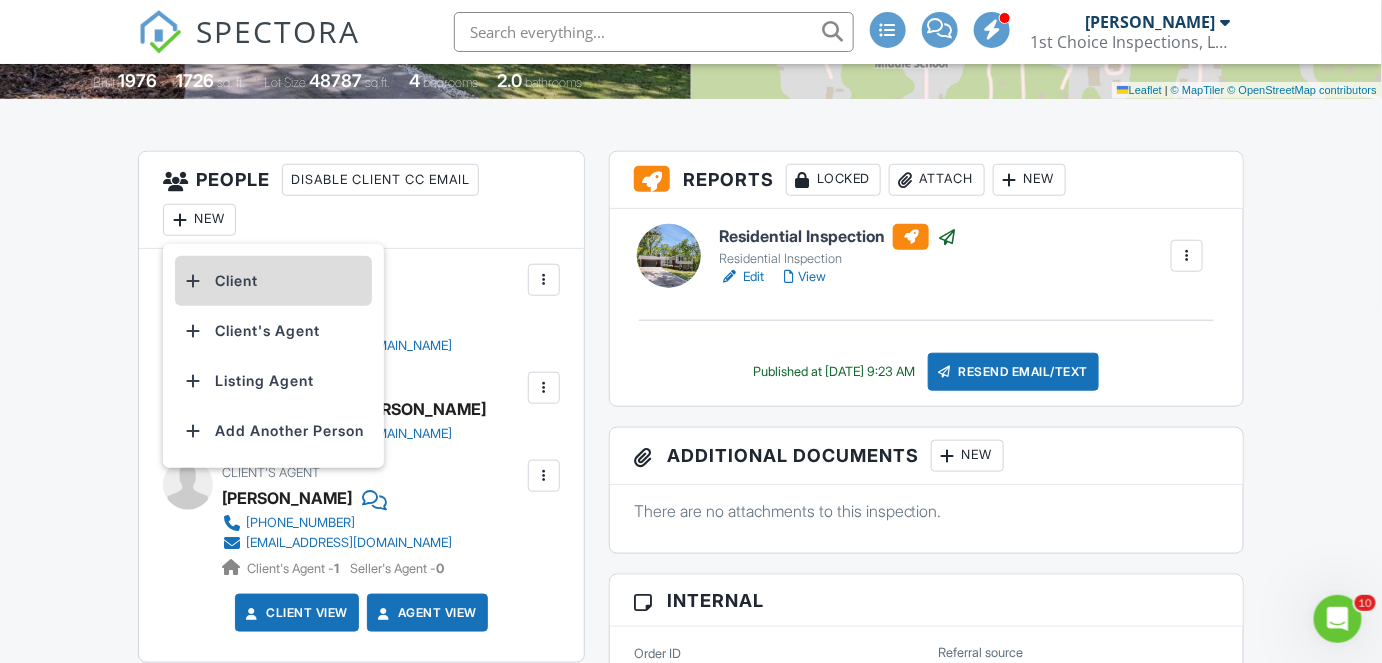 click on "Client" at bounding box center [273, 281] 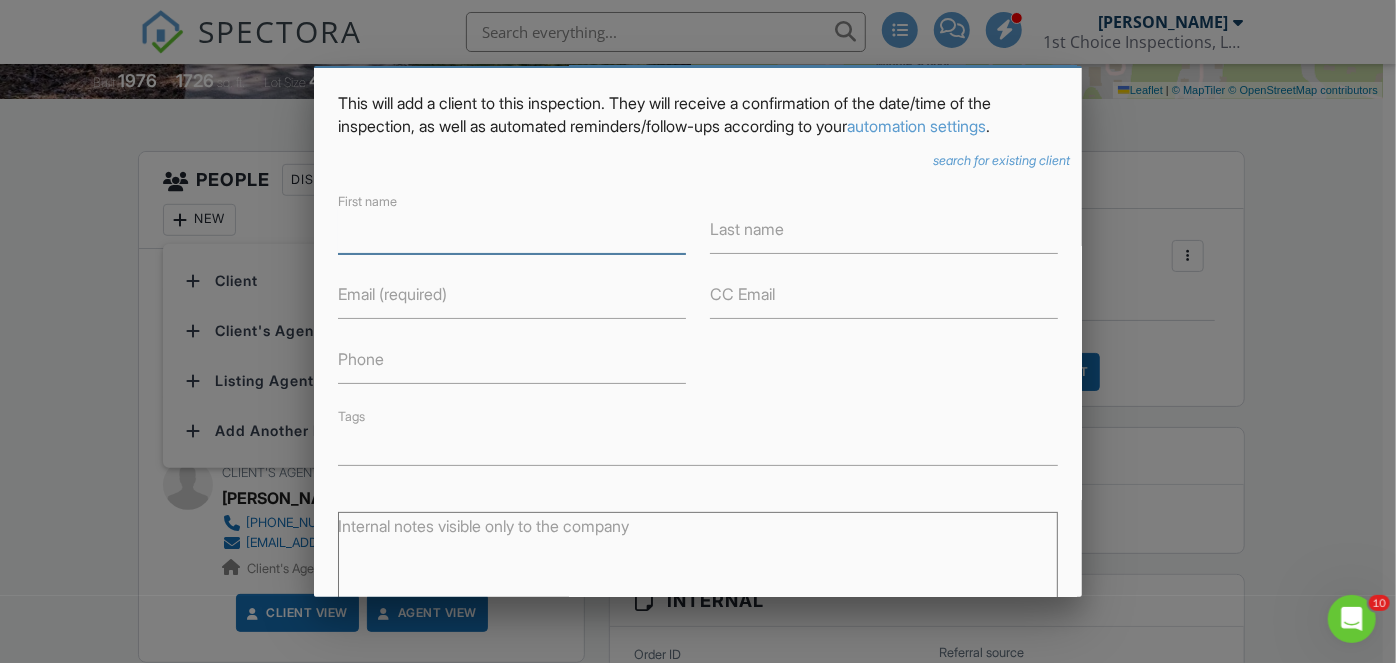 scroll, scrollTop: 76, scrollLeft: 0, axis: vertical 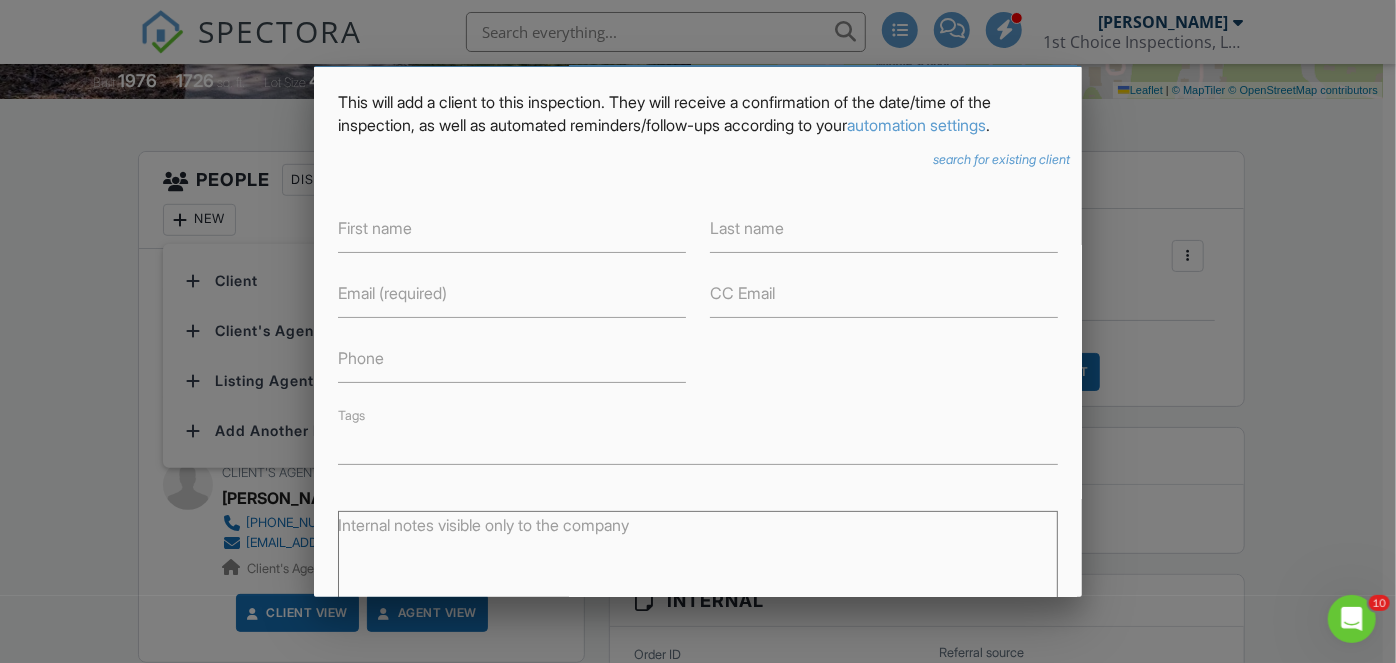 click at bounding box center [698, 314] 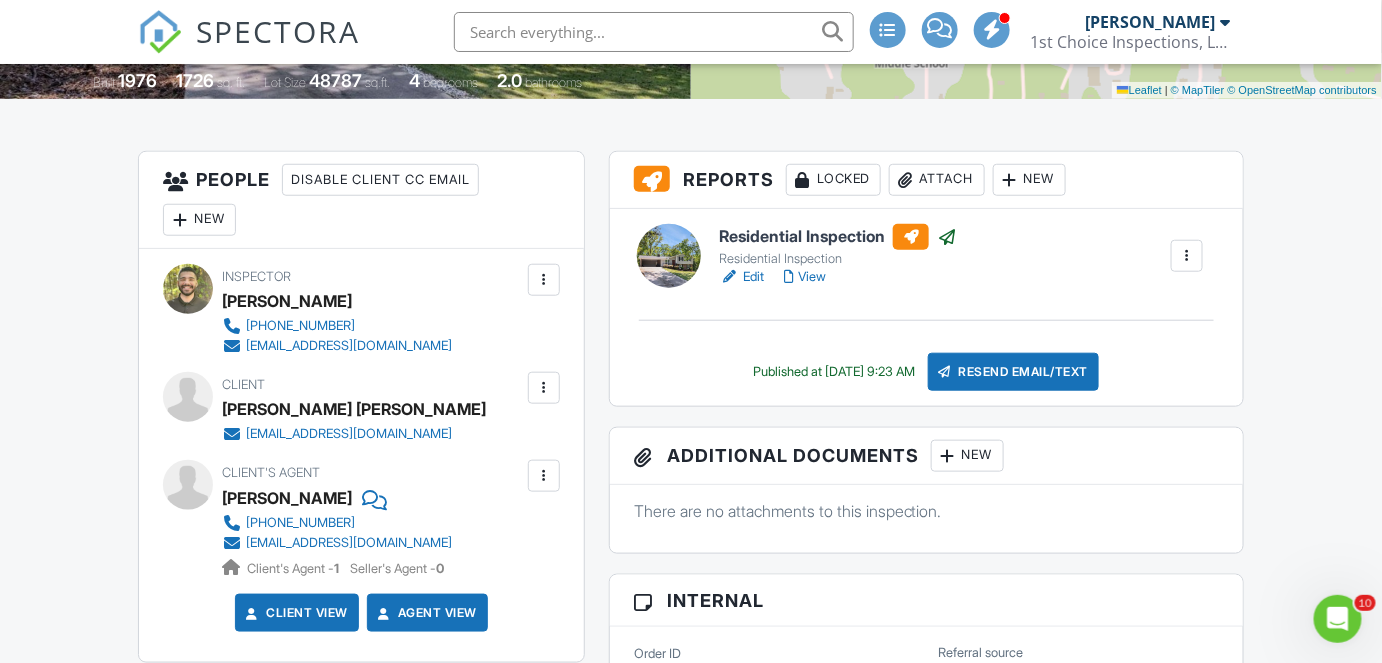 click on "New" at bounding box center (199, 220) 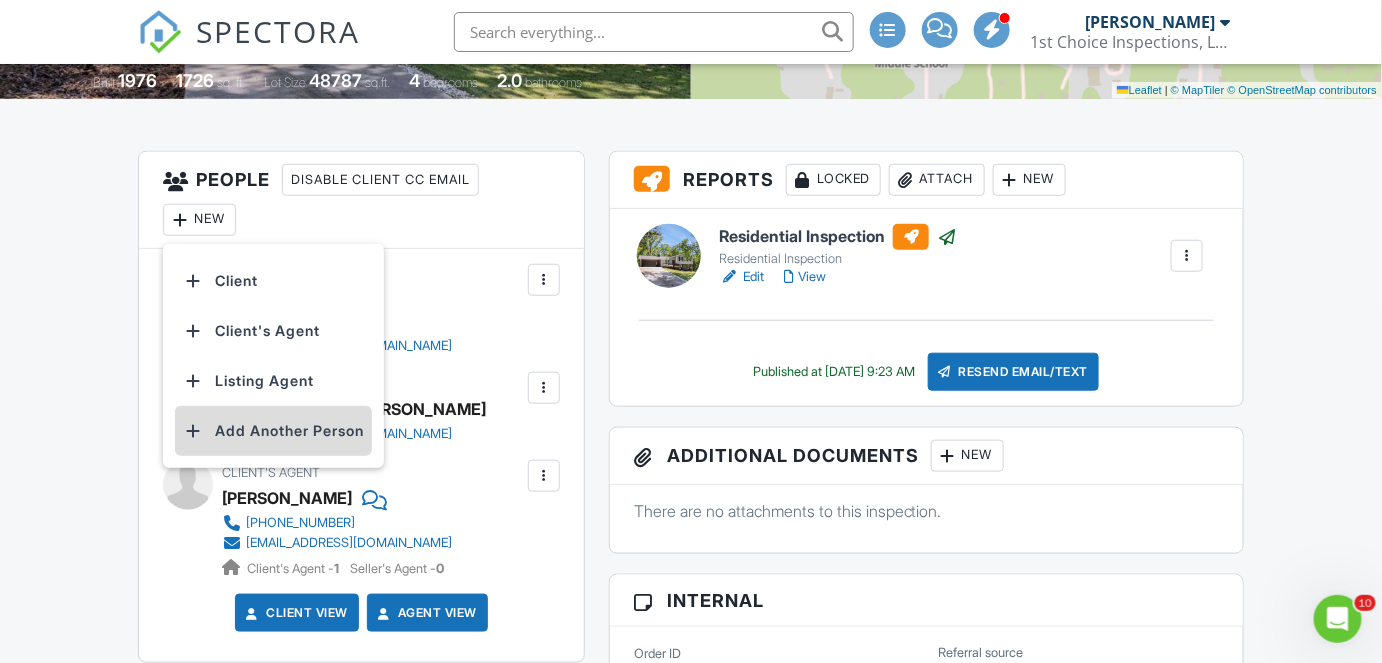 click on "Add Another Person" at bounding box center [273, 431] 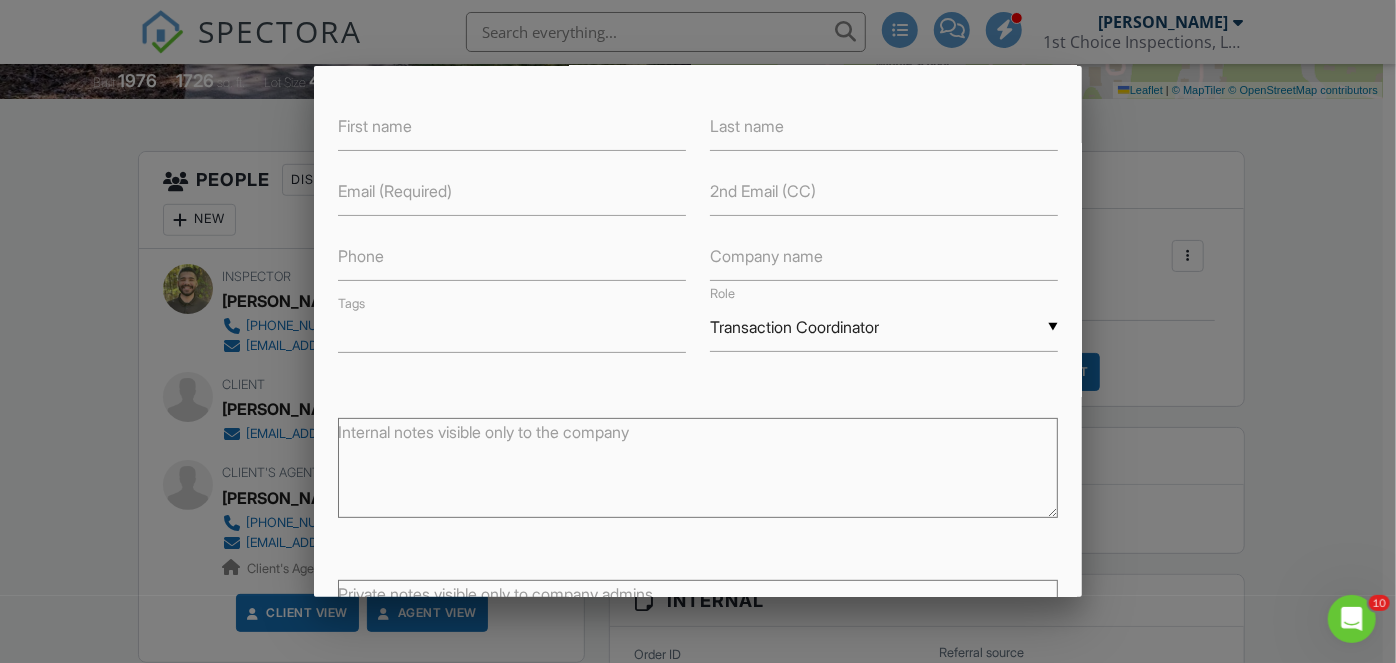 scroll, scrollTop: 181, scrollLeft: 0, axis: vertical 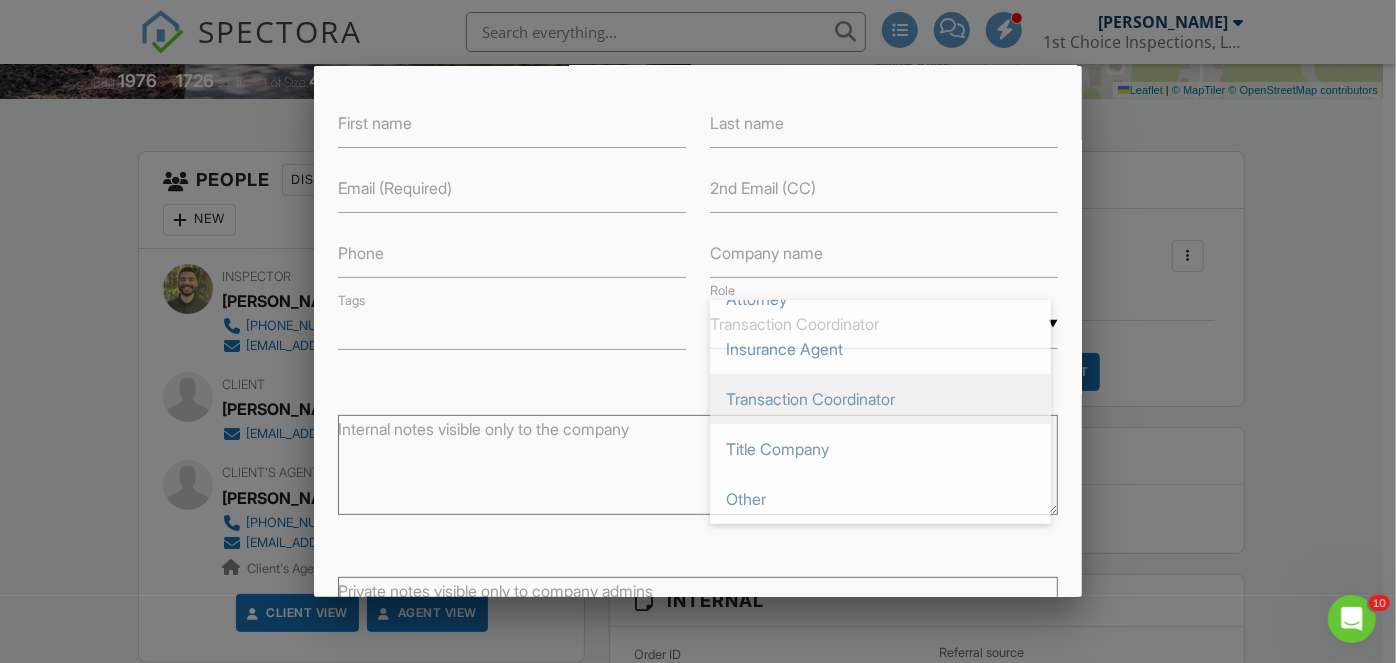 click on "▼ Transaction Coordinator Attorney Insurance Agent Transaction Coordinator Title Company Other Attorney
Insurance Agent
Transaction Coordinator
Title Company
Other" at bounding box center [884, 324] 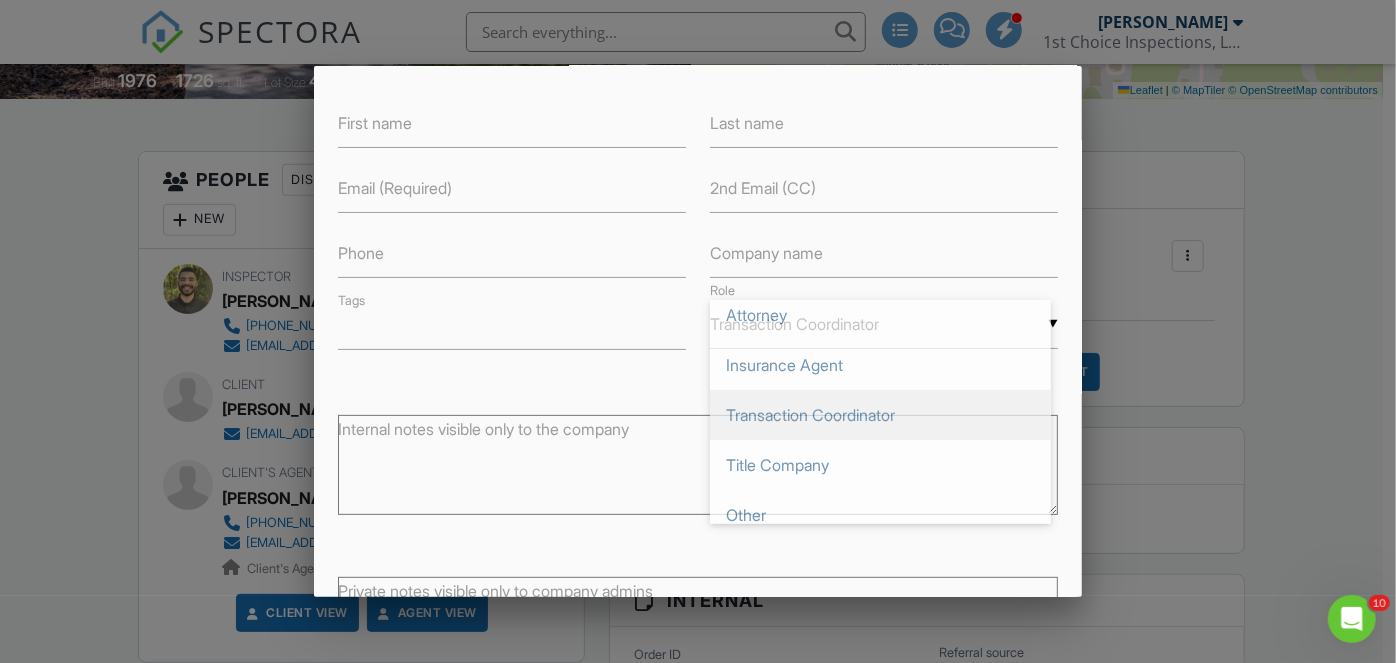 scroll, scrollTop: 0, scrollLeft: 0, axis: both 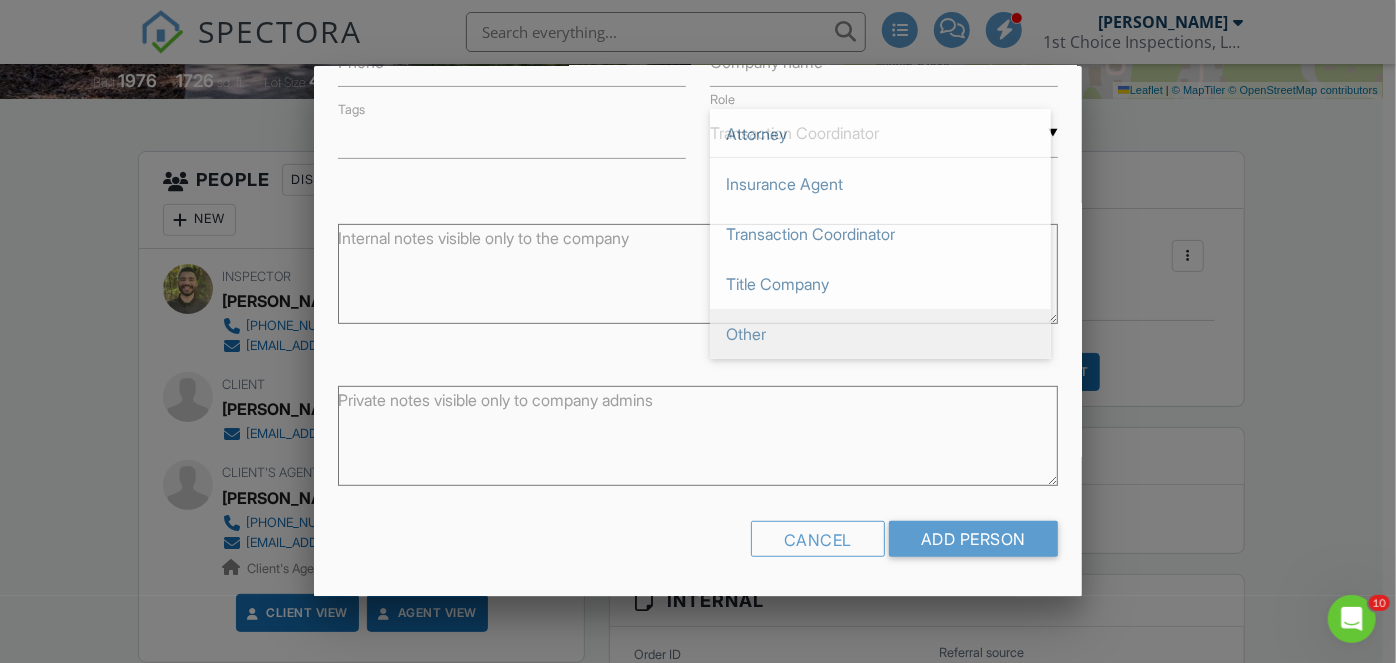 click on "Other" at bounding box center [880, 334] 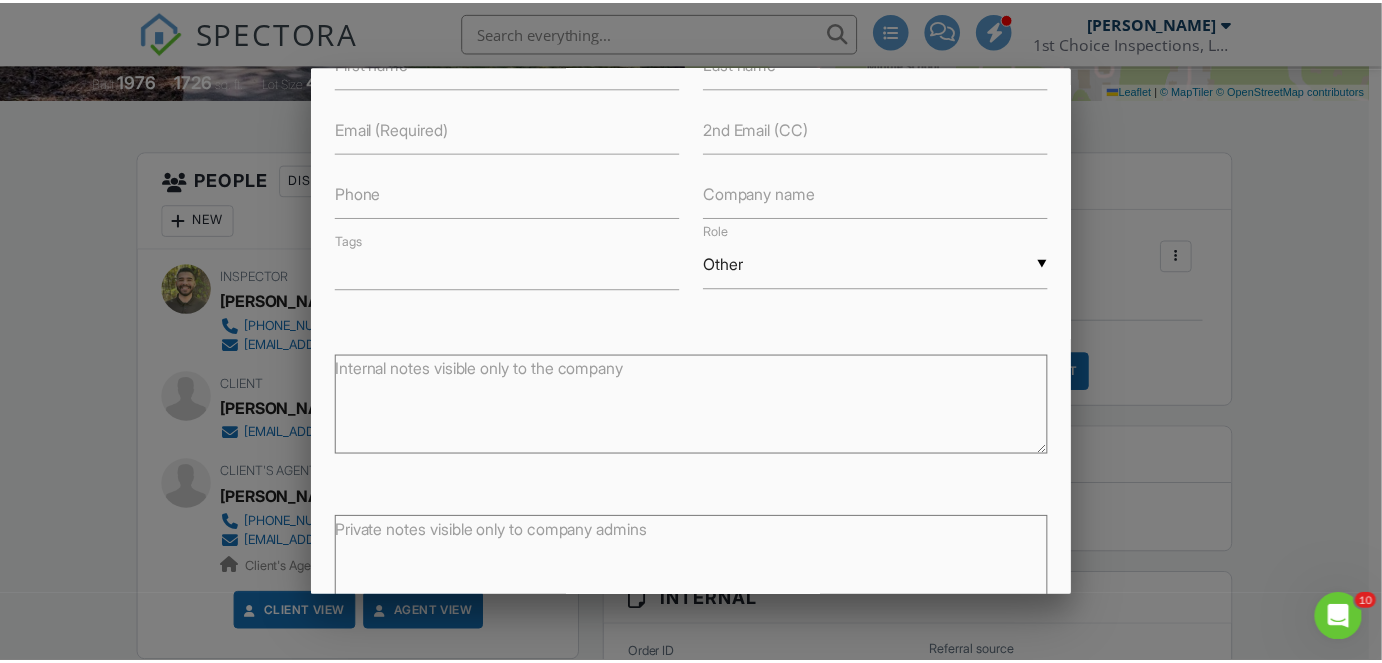 scroll, scrollTop: 0, scrollLeft: 0, axis: both 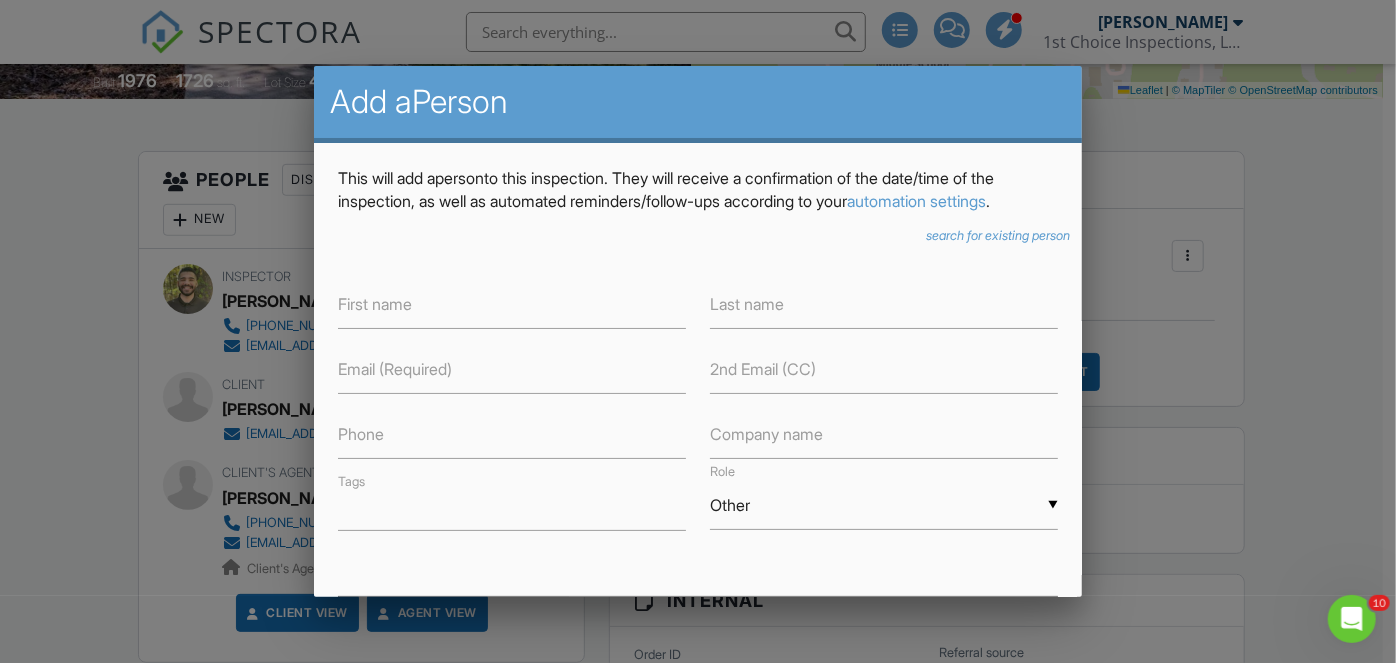click at bounding box center [698, 314] 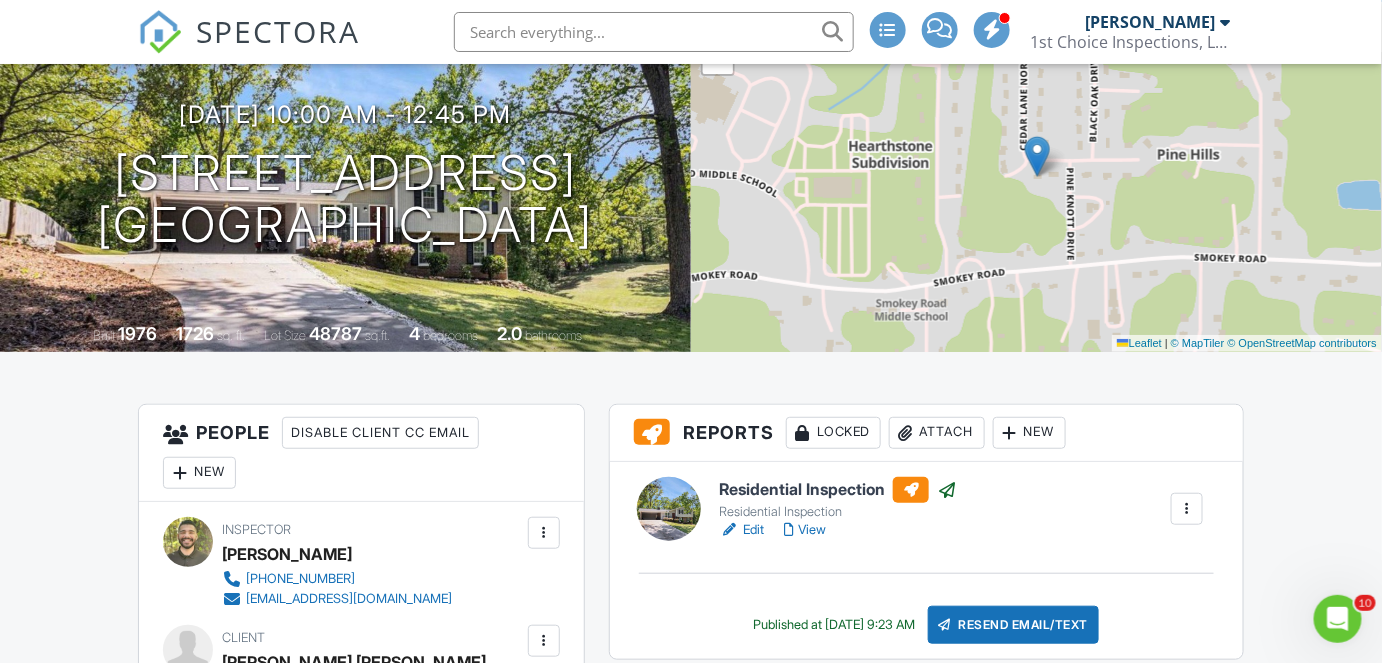 scroll, scrollTop: 0, scrollLeft: 0, axis: both 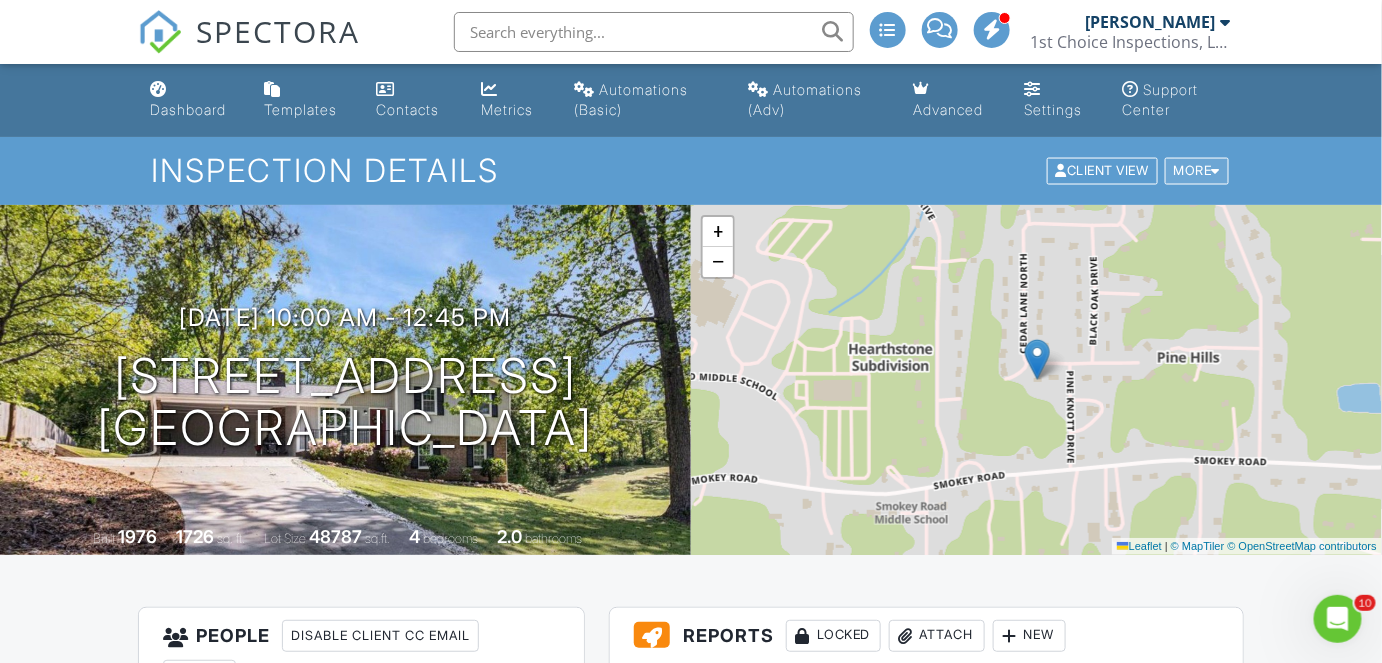 click on "More" at bounding box center (1197, 171) 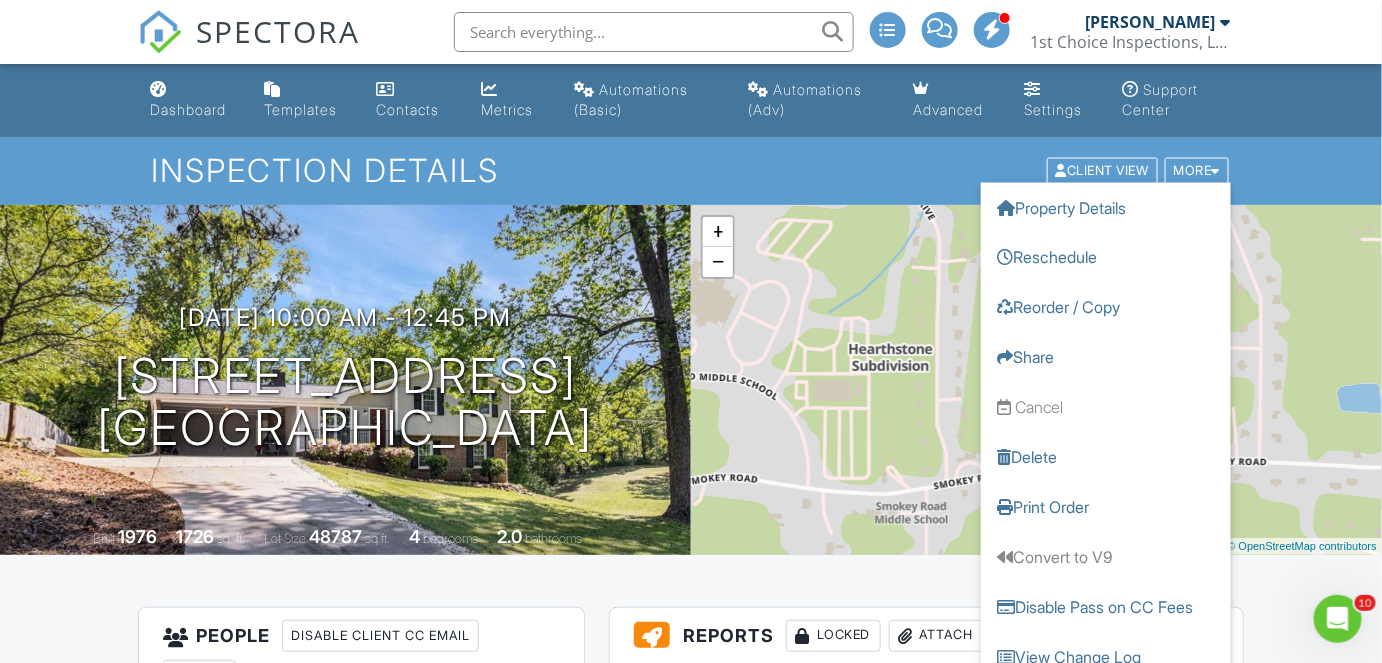 click on "Inspection Details" at bounding box center [691, 170] 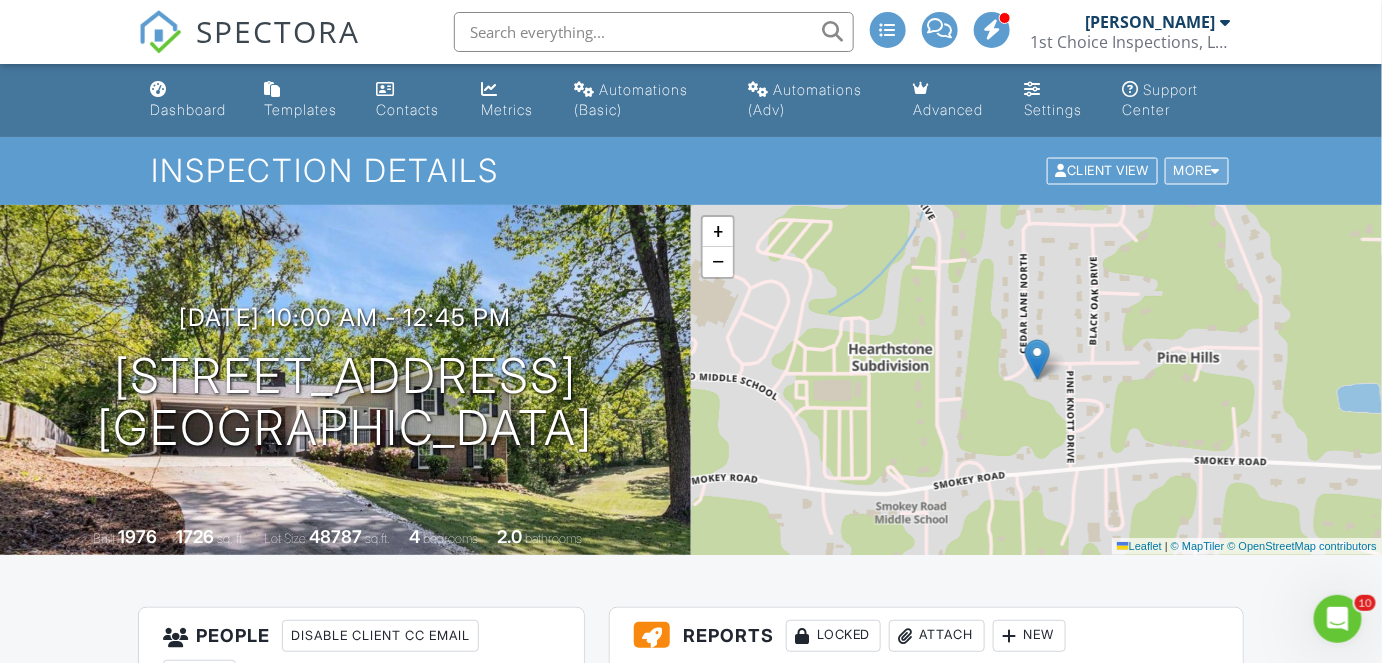 click at bounding box center [1216, 171] 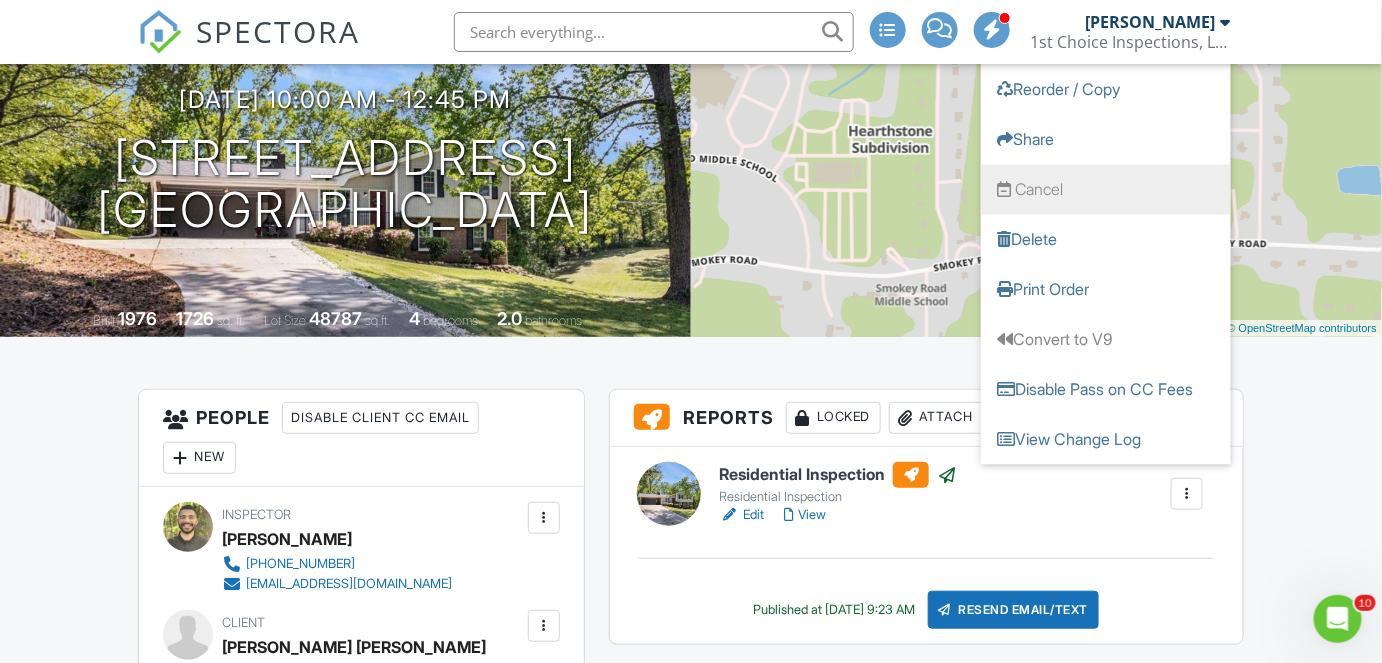 scroll, scrollTop: 218, scrollLeft: 0, axis: vertical 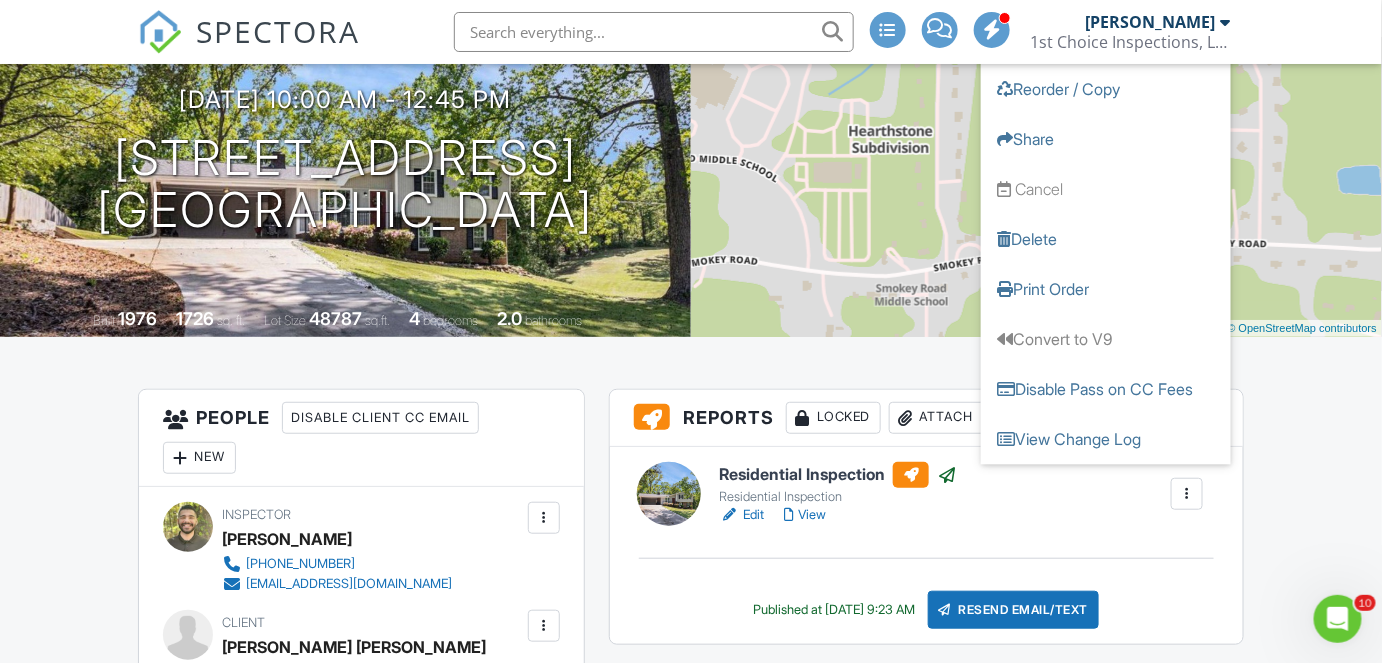 click on "Residential Inspection
Residential Inspection
Edit
View
Copy
Reinspection Report
View Log
RRB Log
Delete
Published at 07/10/2025  9:23 AM
Resend Email/Text" at bounding box center (926, 545) 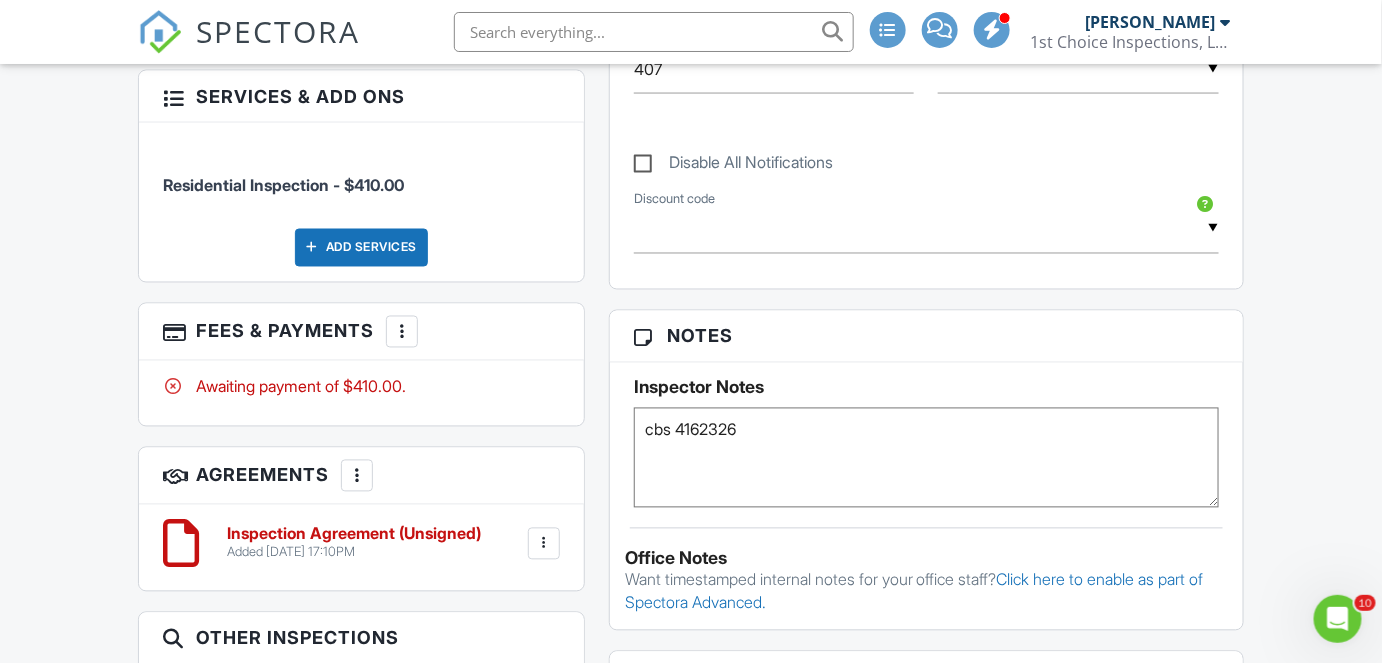 scroll, scrollTop: 1071, scrollLeft: 0, axis: vertical 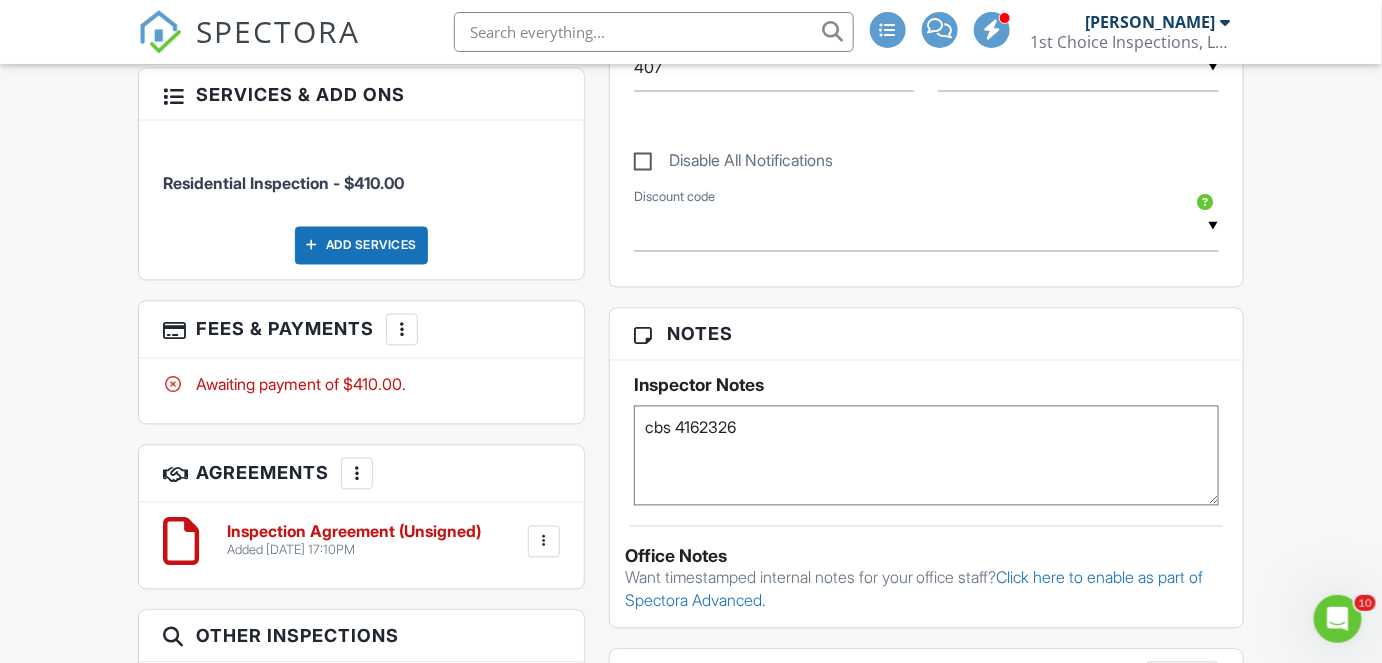 click at bounding box center [402, 330] 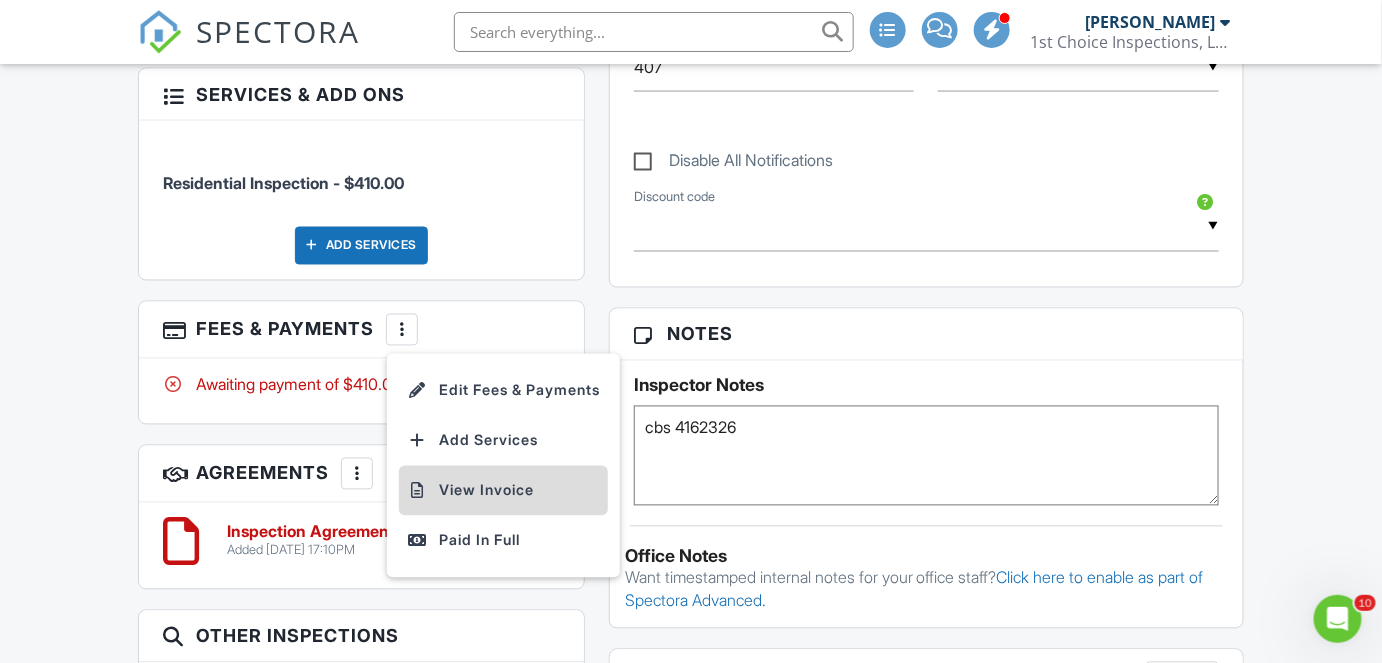 click on "View Invoice" at bounding box center (503, 491) 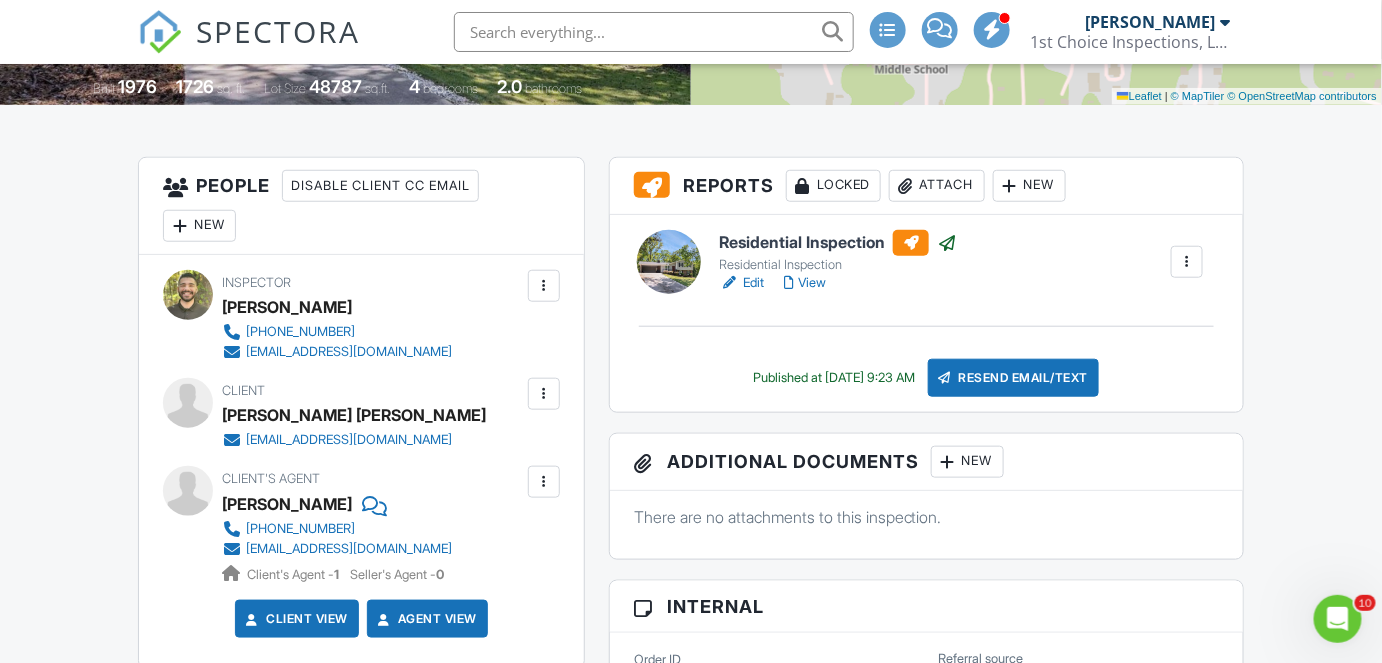 scroll, scrollTop: 479, scrollLeft: 0, axis: vertical 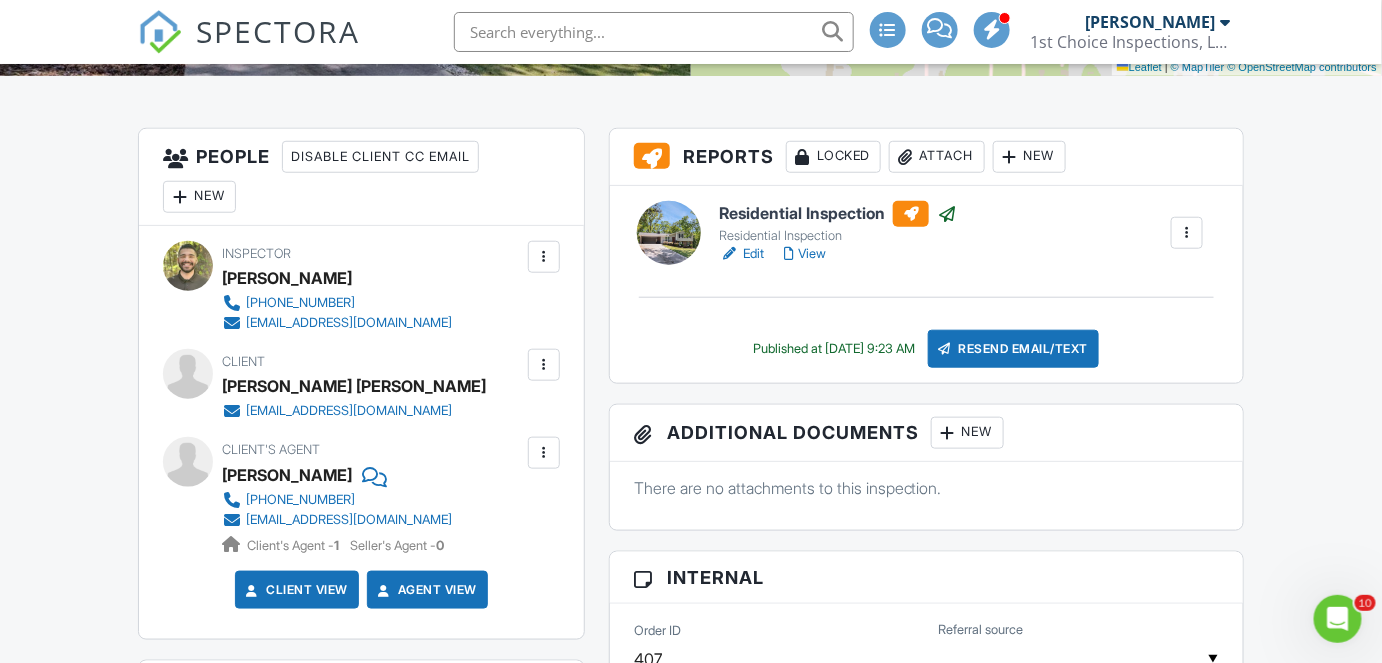 click at bounding box center (544, 453) 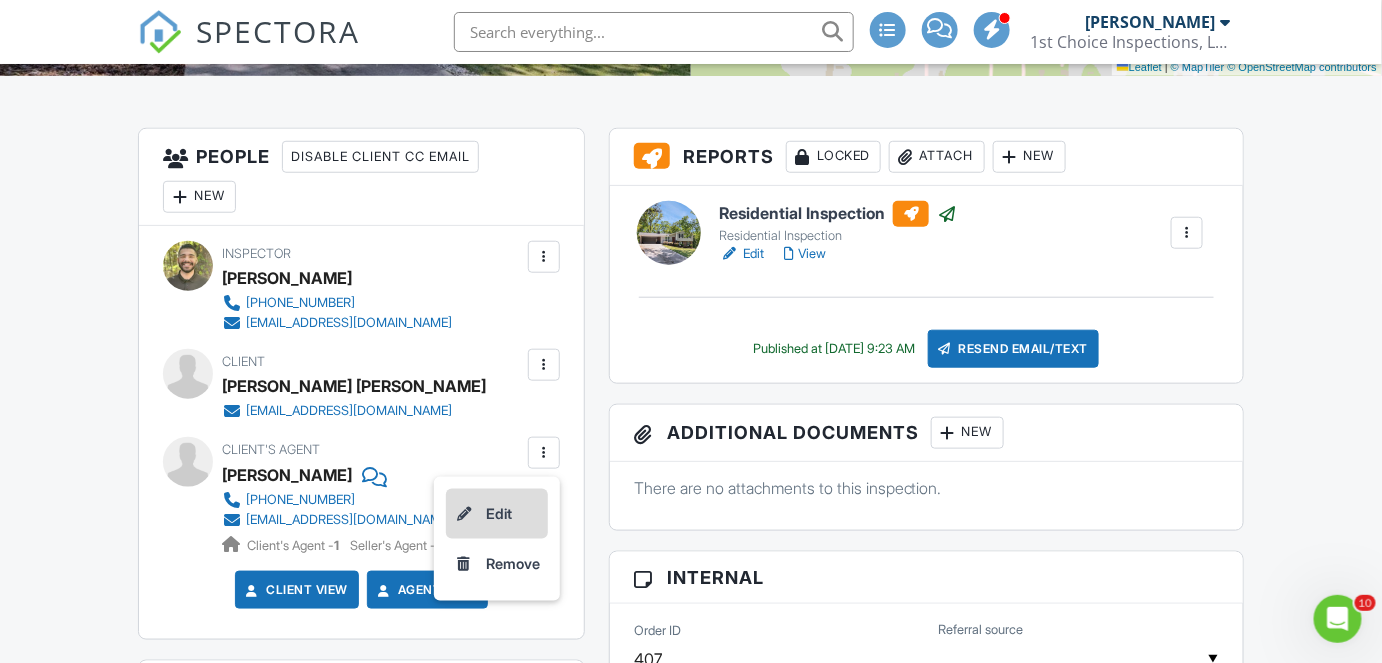 click on "Edit" at bounding box center (497, 514) 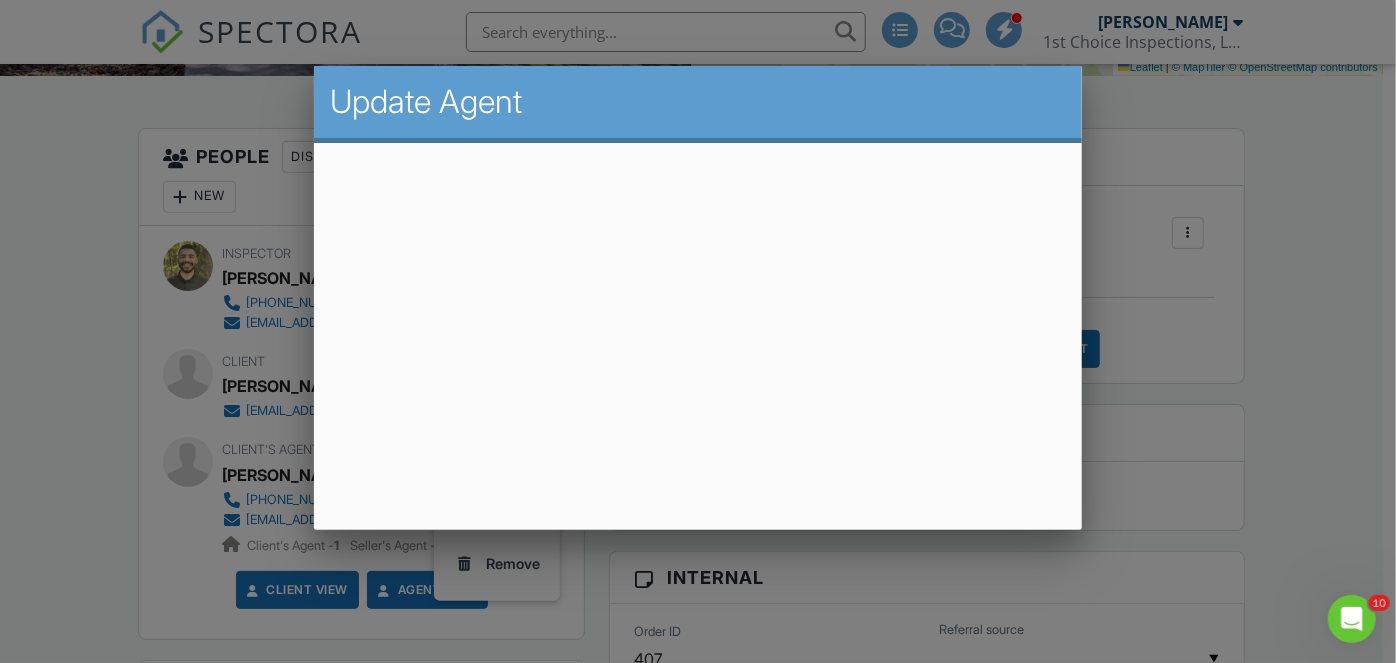 click at bounding box center (698, 314) 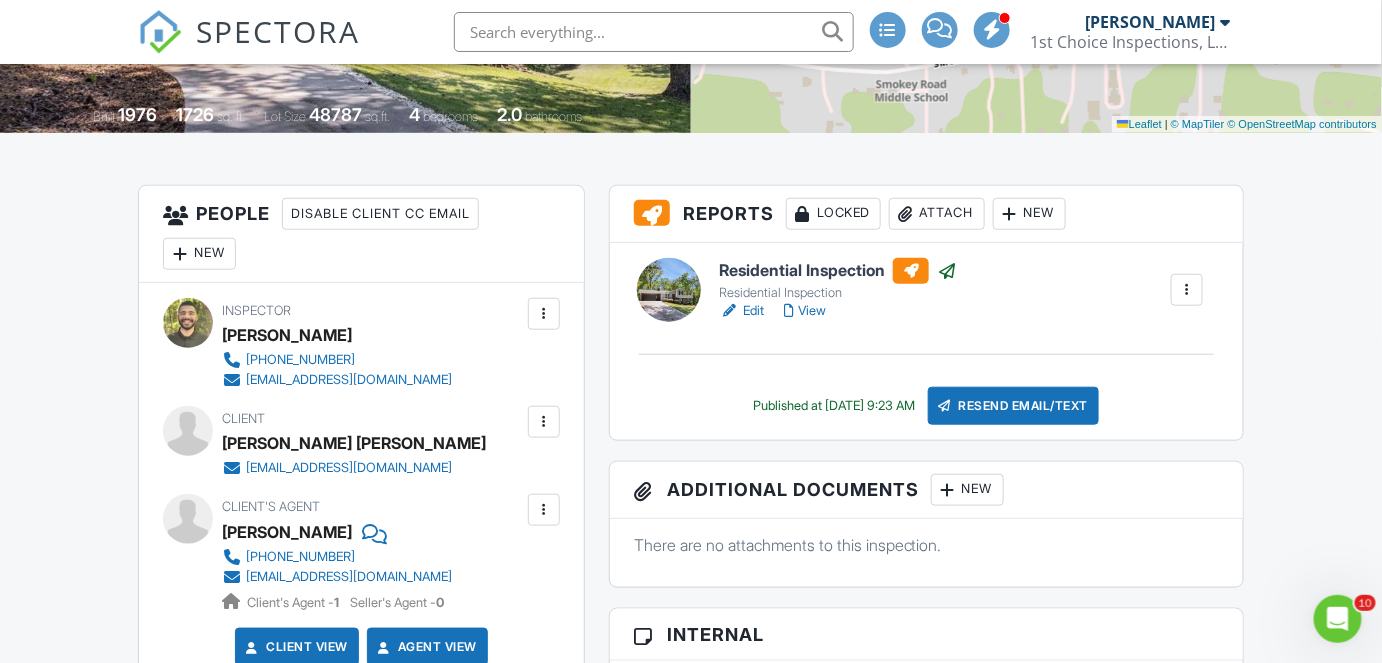 scroll, scrollTop: 0, scrollLeft: 0, axis: both 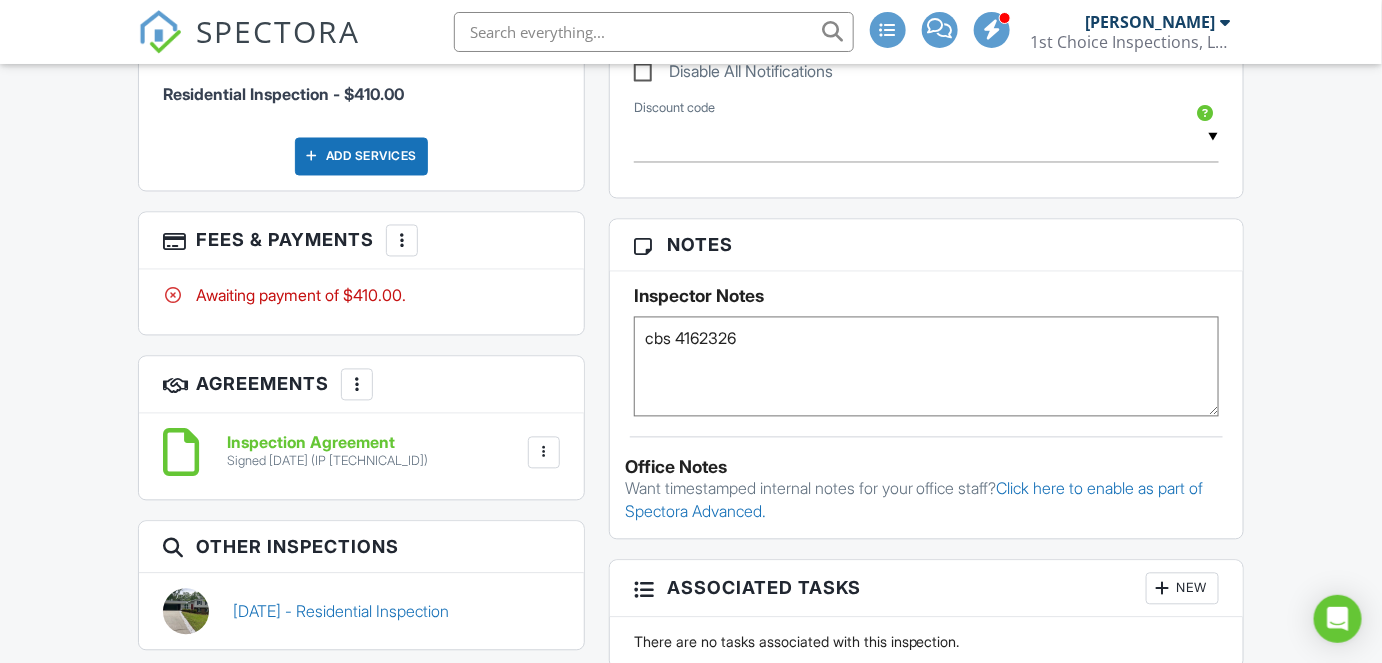 click at bounding box center (402, 241) 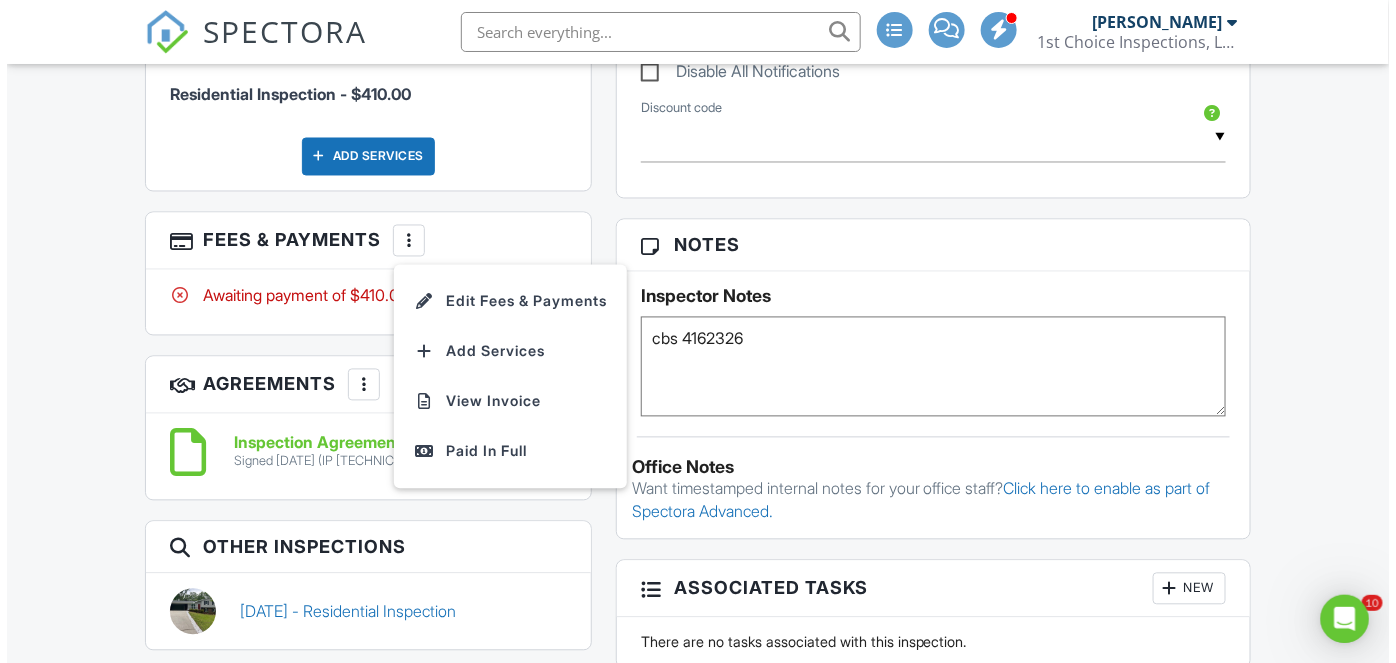 scroll, scrollTop: 0, scrollLeft: 0, axis: both 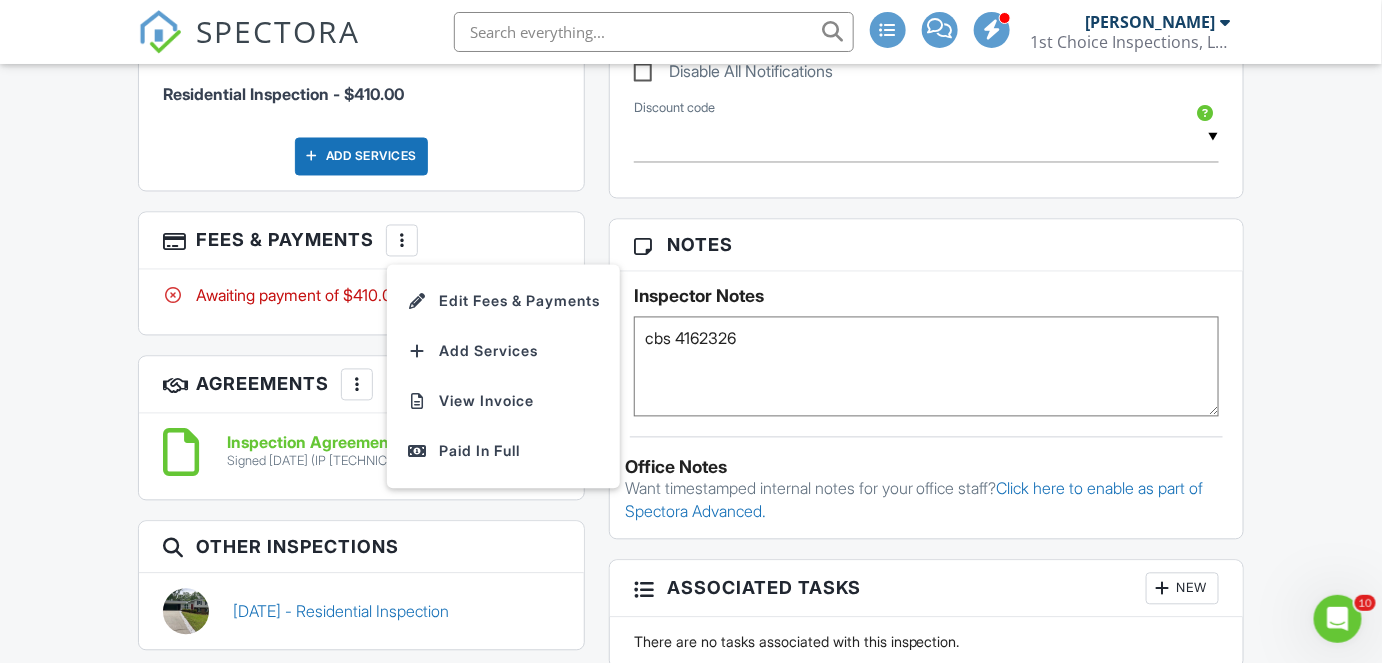 click on "Awaiting payment of $410.00." at bounding box center (361, 302) 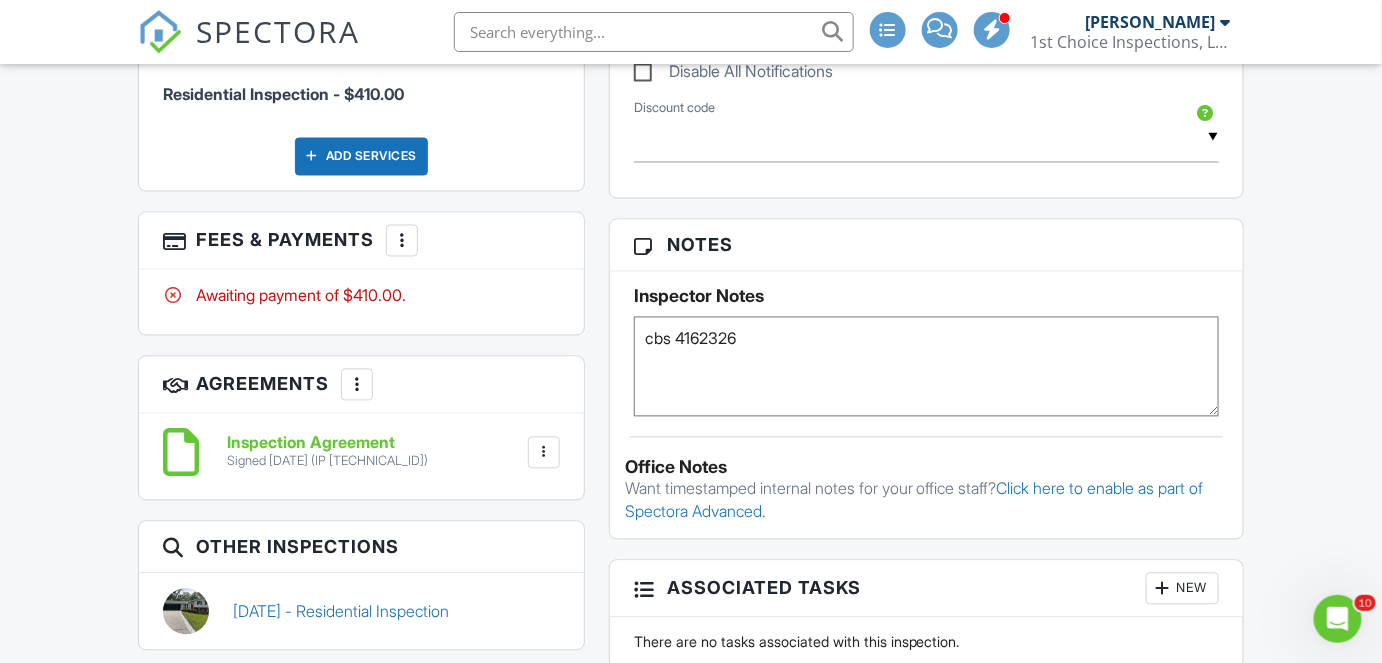 click on "More" at bounding box center [402, 241] 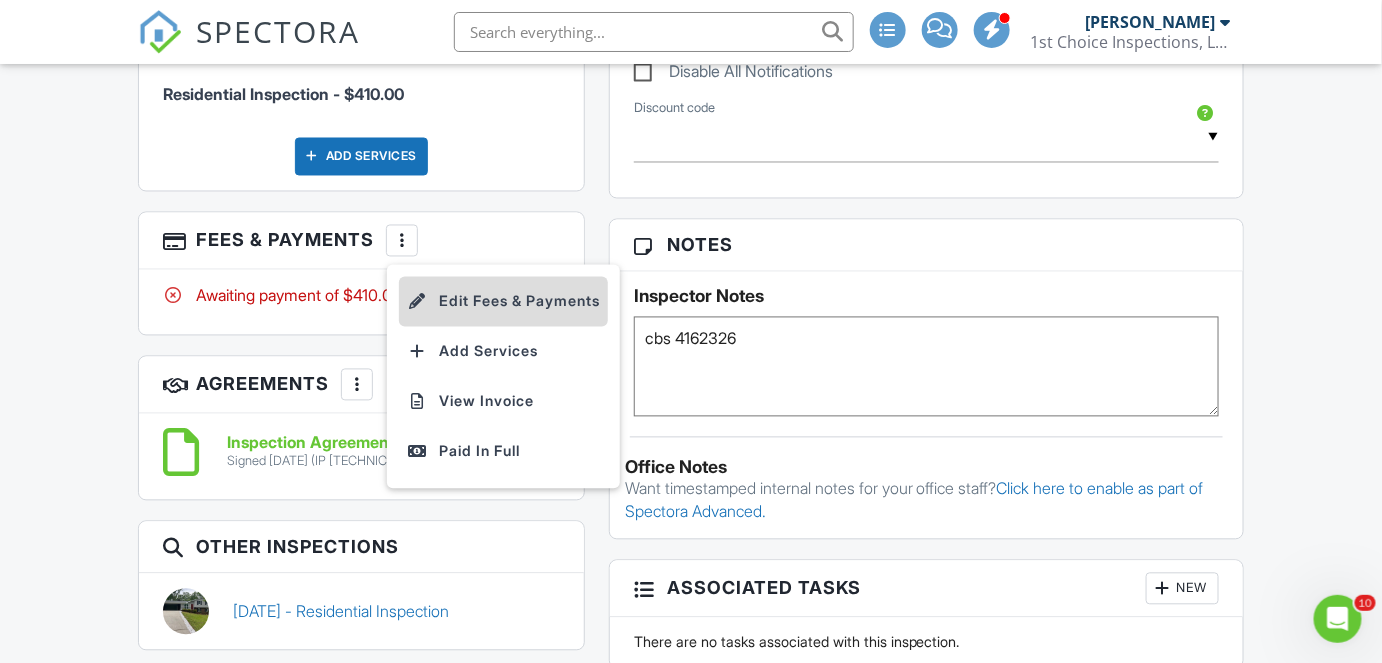 click on "Edit Fees & Payments" at bounding box center [503, 302] 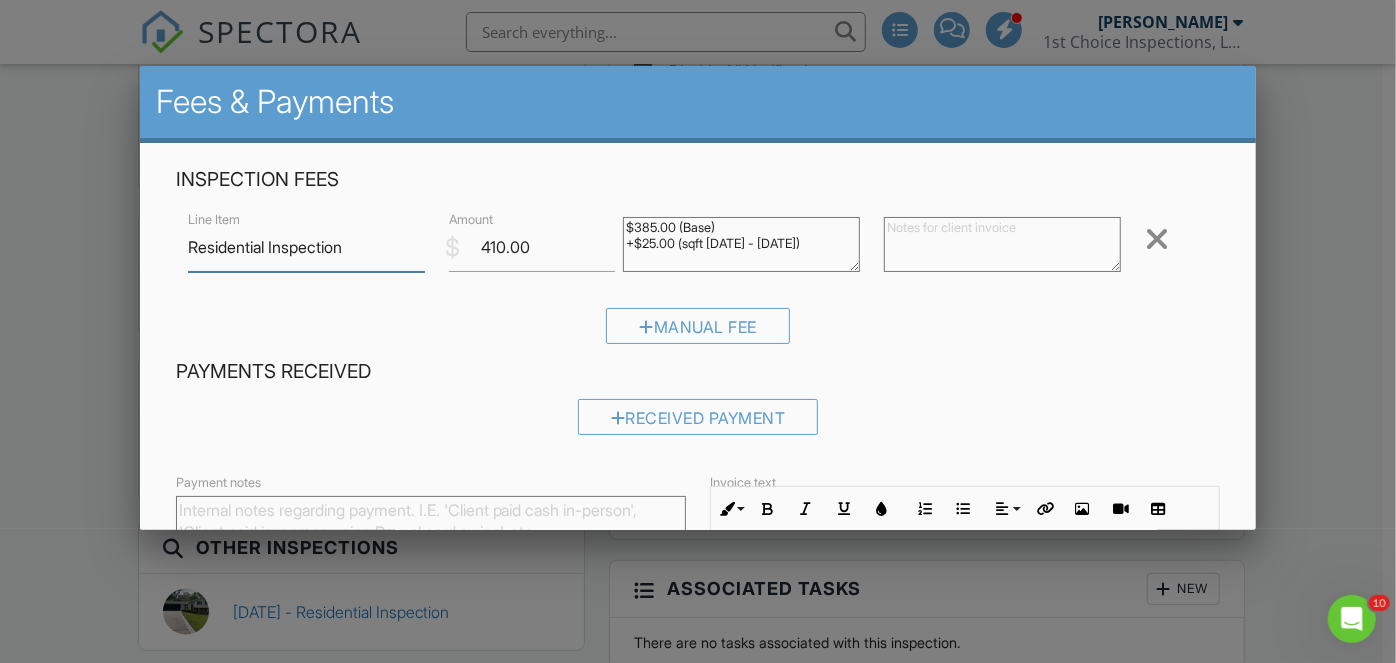 scroll, scrollTop: 289, scrollLeft: 0, axis: vertical 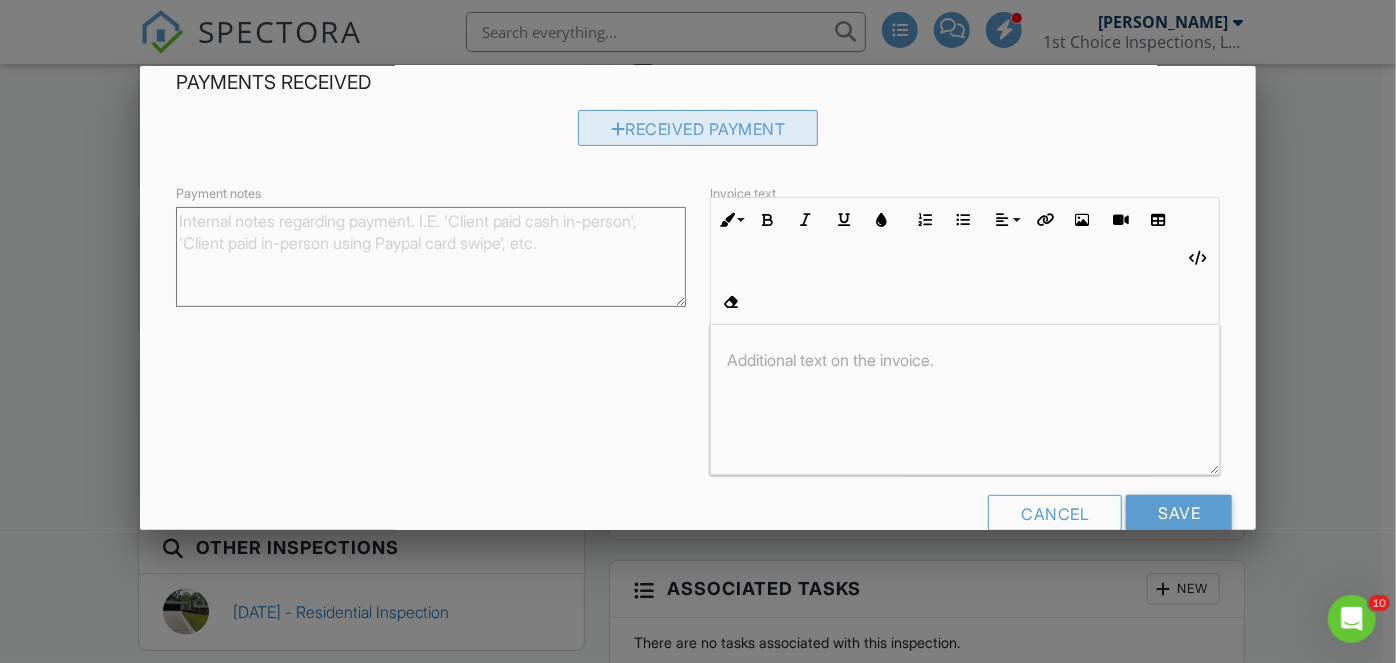 click on "Received Payment" at bounding box center (698, 128) 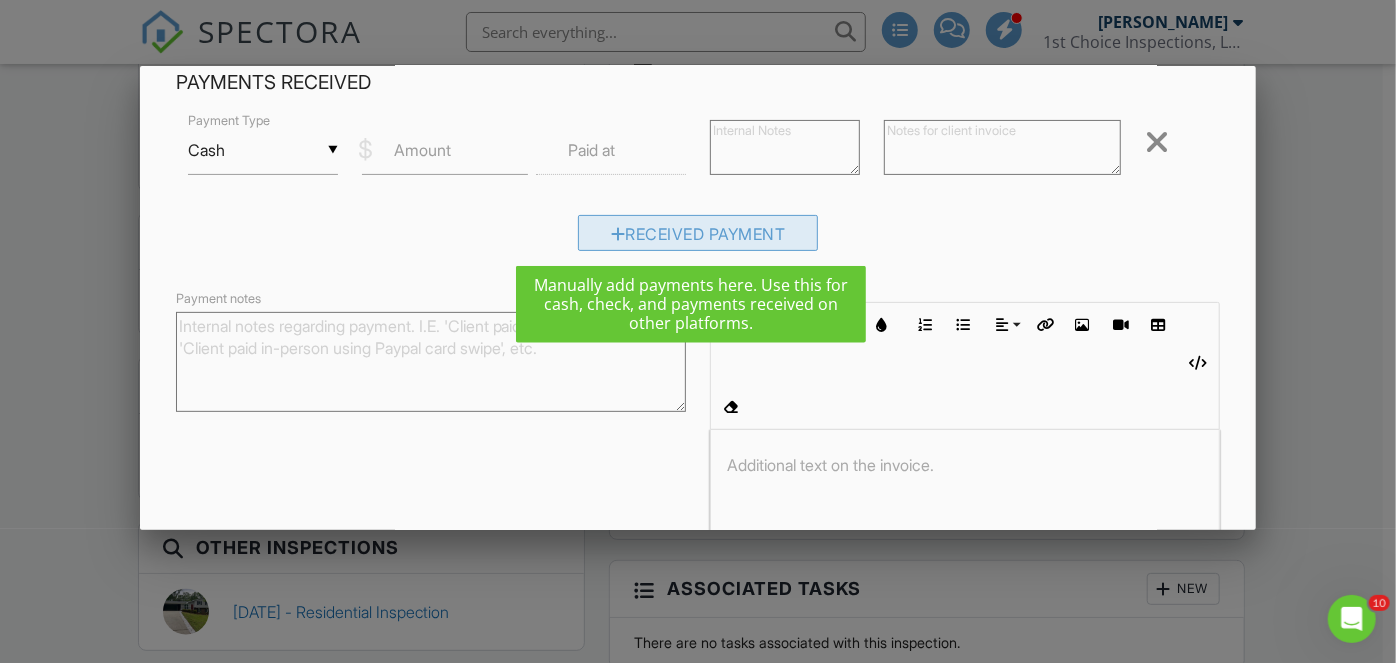 click on "Received Payment" at bounding box center [698, 233] 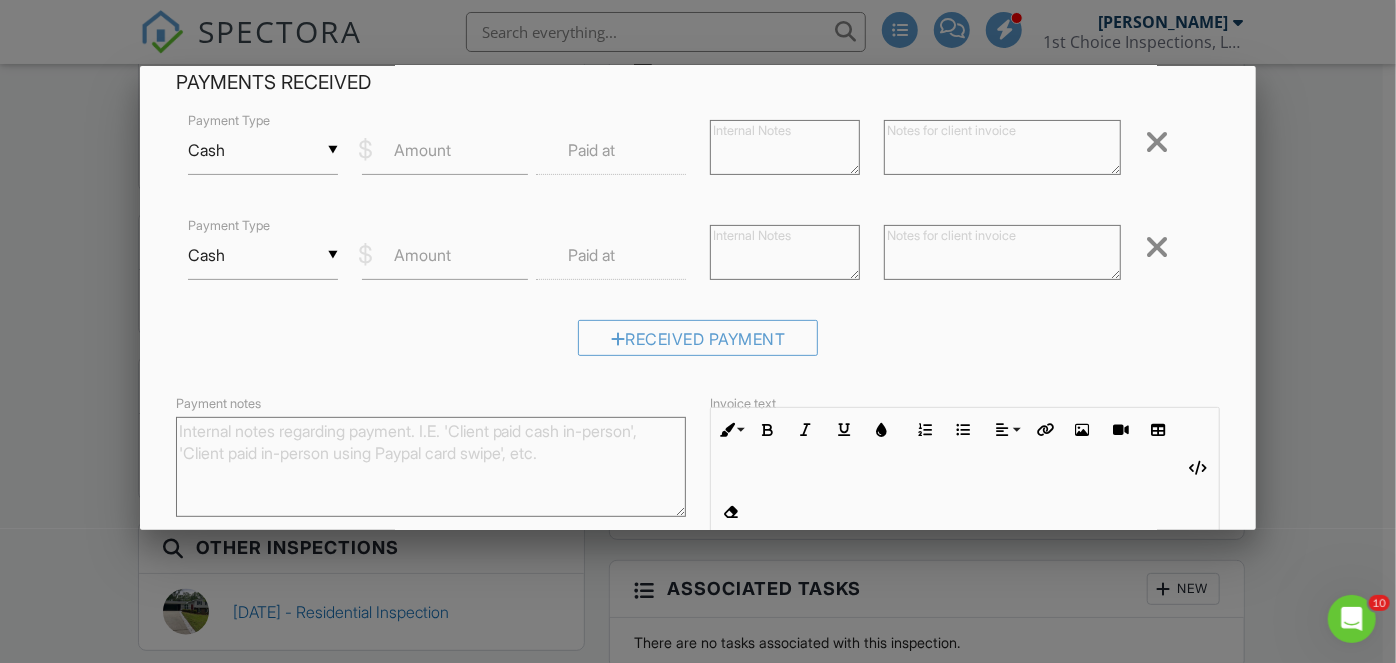 click at bounding box center [1157, 247] 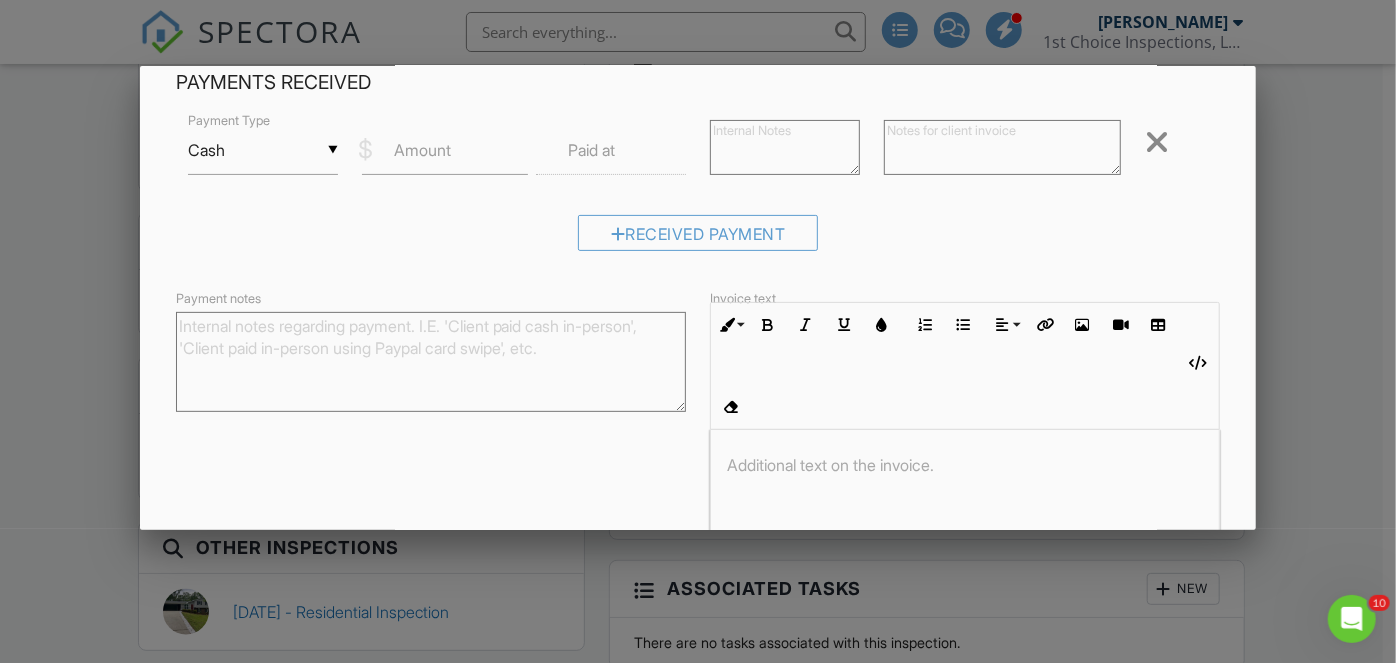 click at bounding box center [1157, 142] 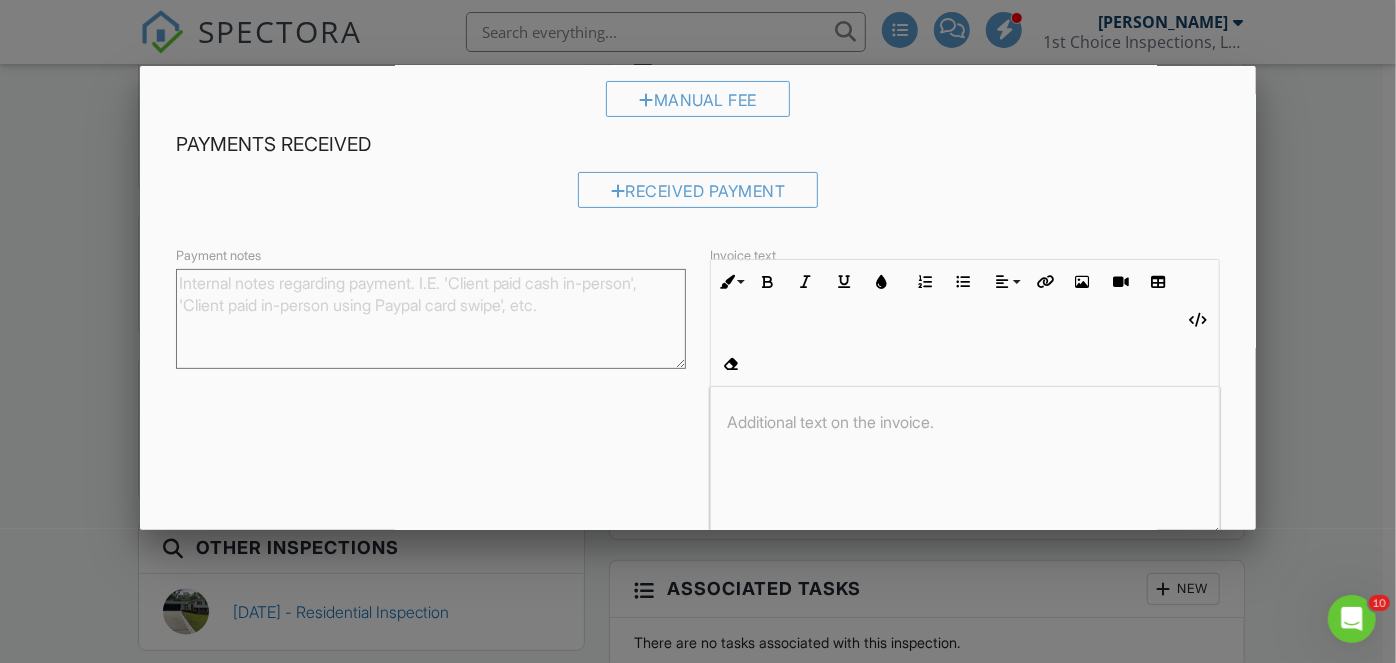 scroll, scrollTop: 229, scrollLeft: 0, axis: vertical 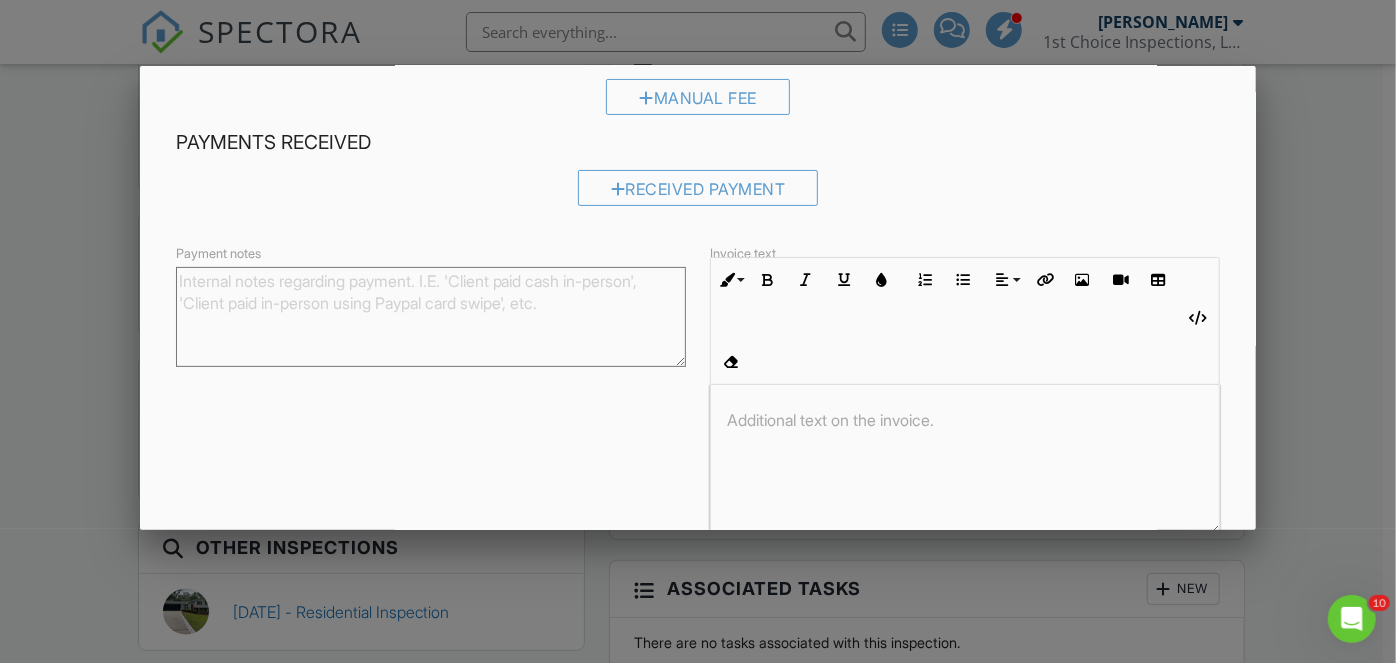 click at bounding box center (965, 460) 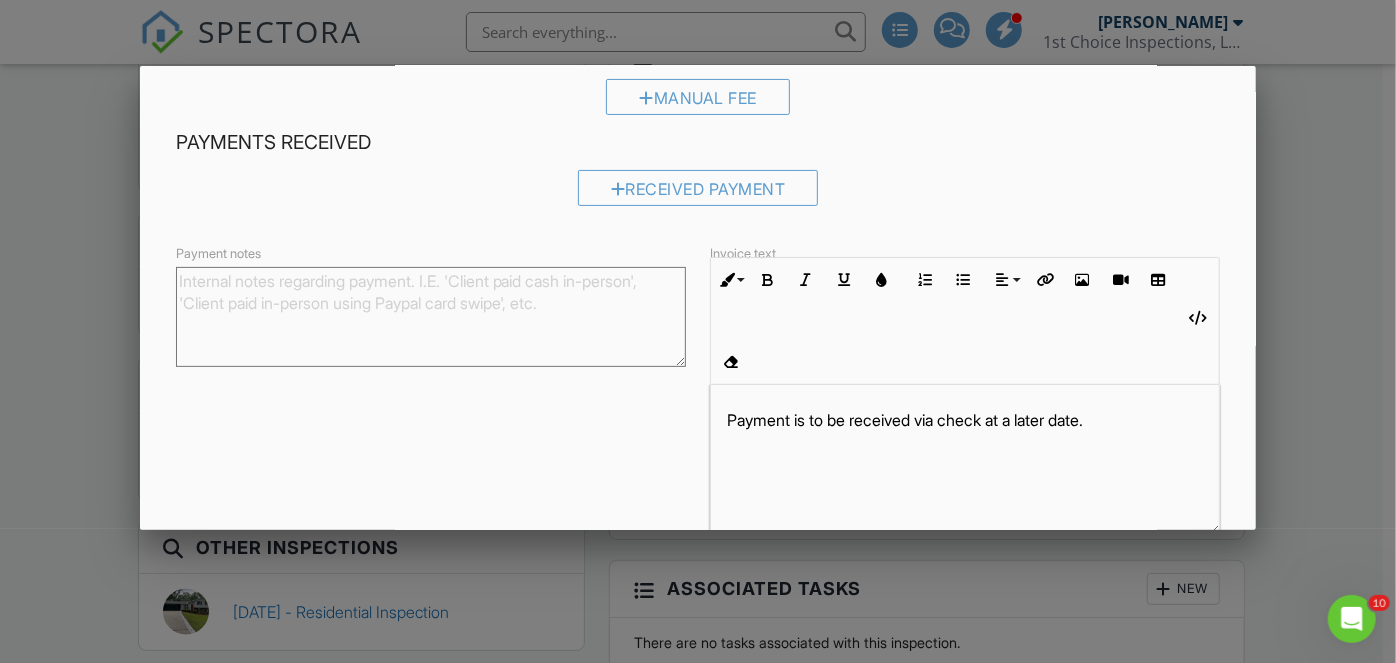 click on "Payment notes" at bounding box center [431, 317] 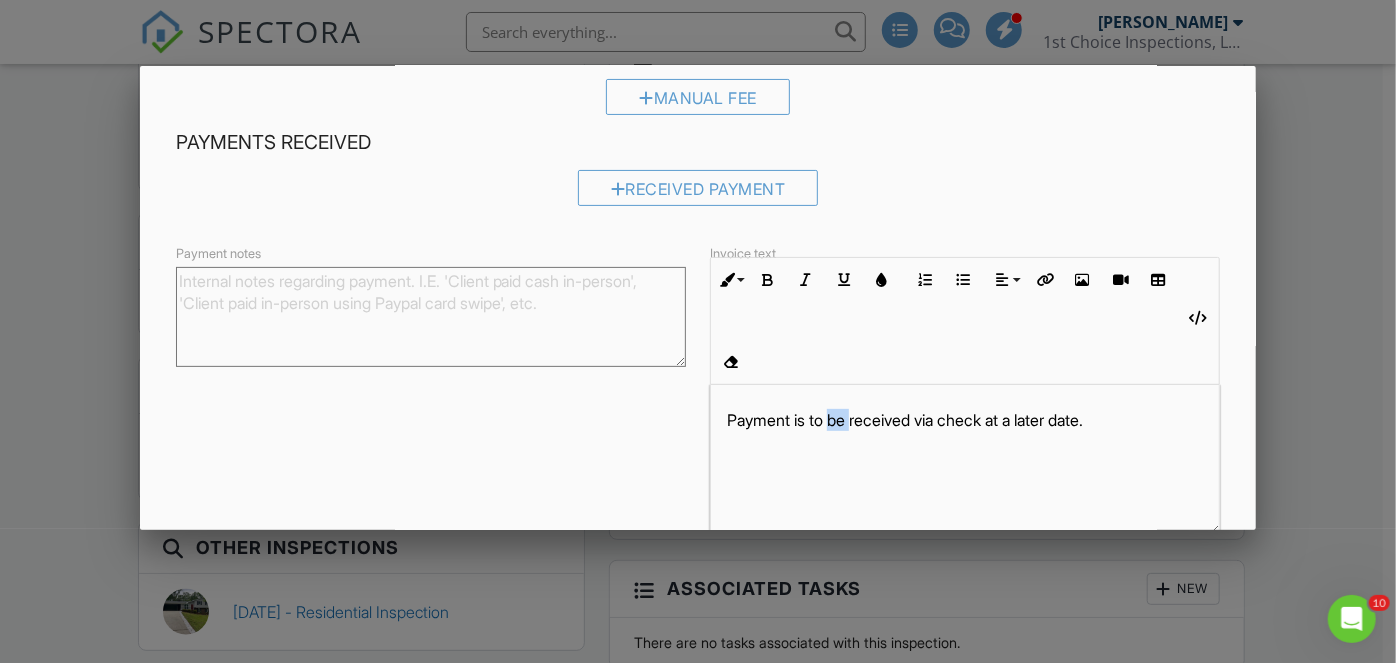 click on "Payment is to be received via check at a later date. ​ ​" at bounding box center (965, 460) 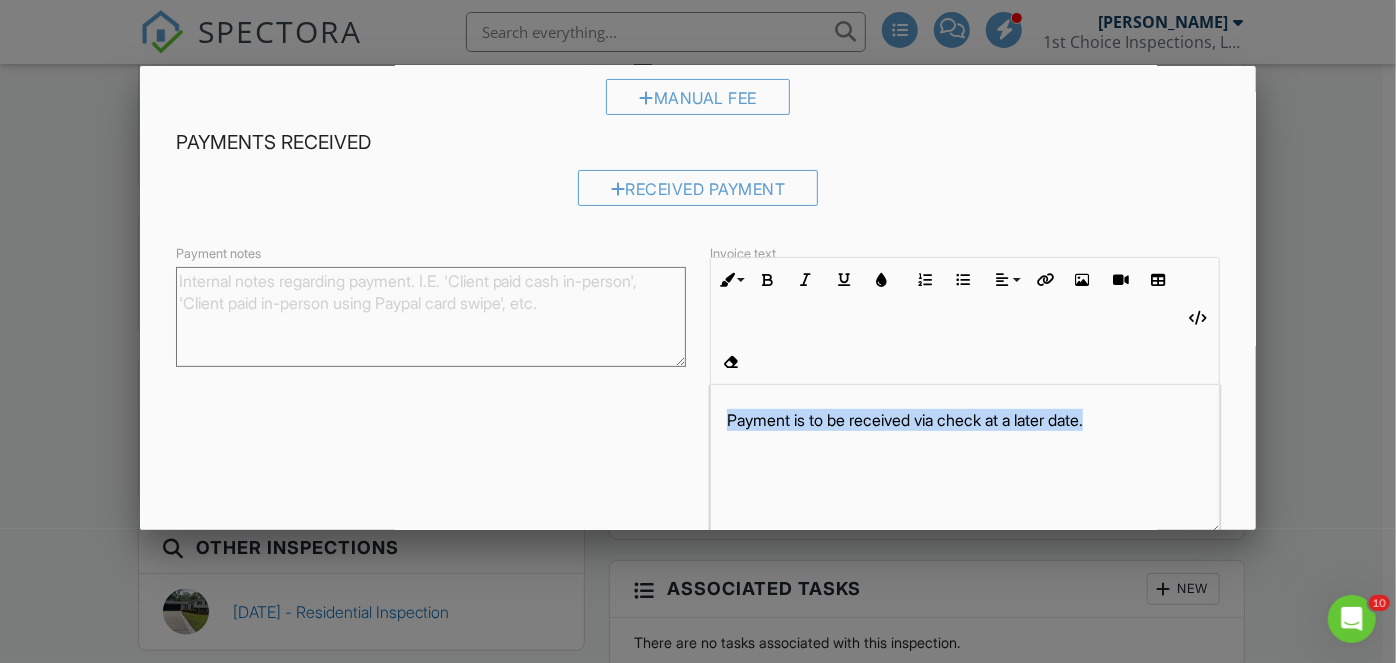 click on "Payment is to be received via check at a later date. ​ ​" at bounding box center (965, 460) 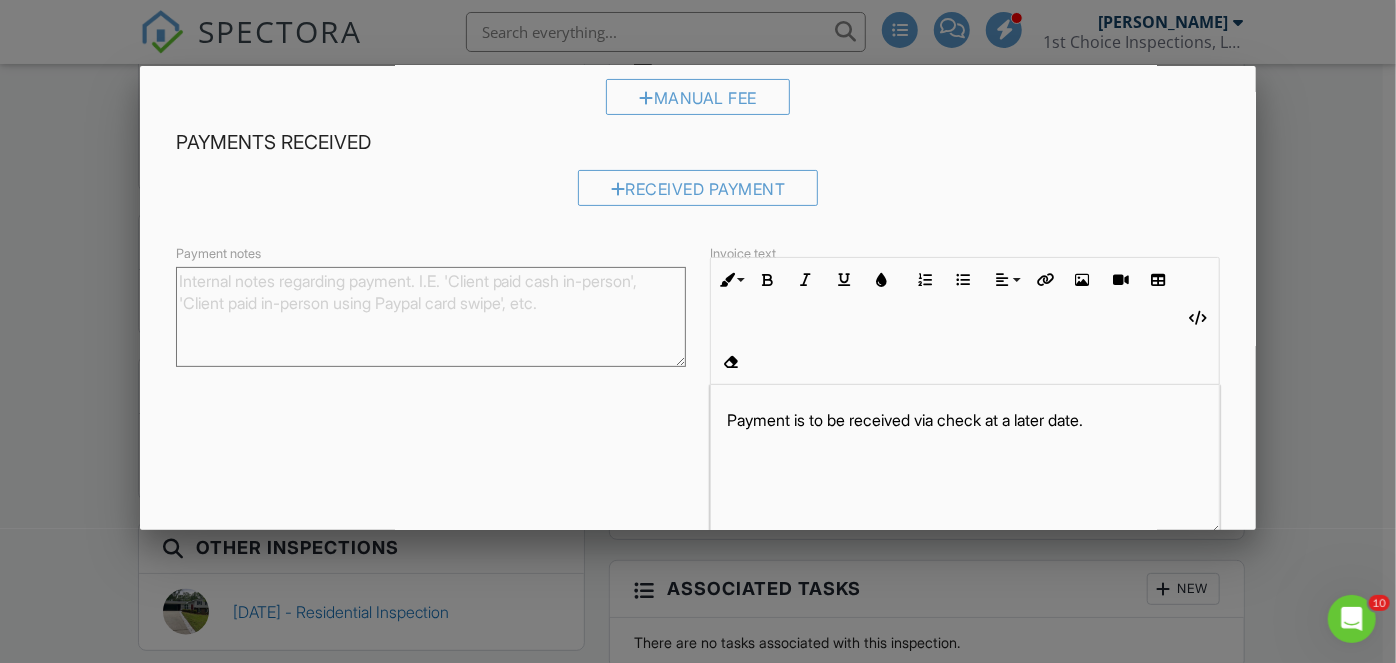 click on "Payment notes" at bounding box center [431, 317] 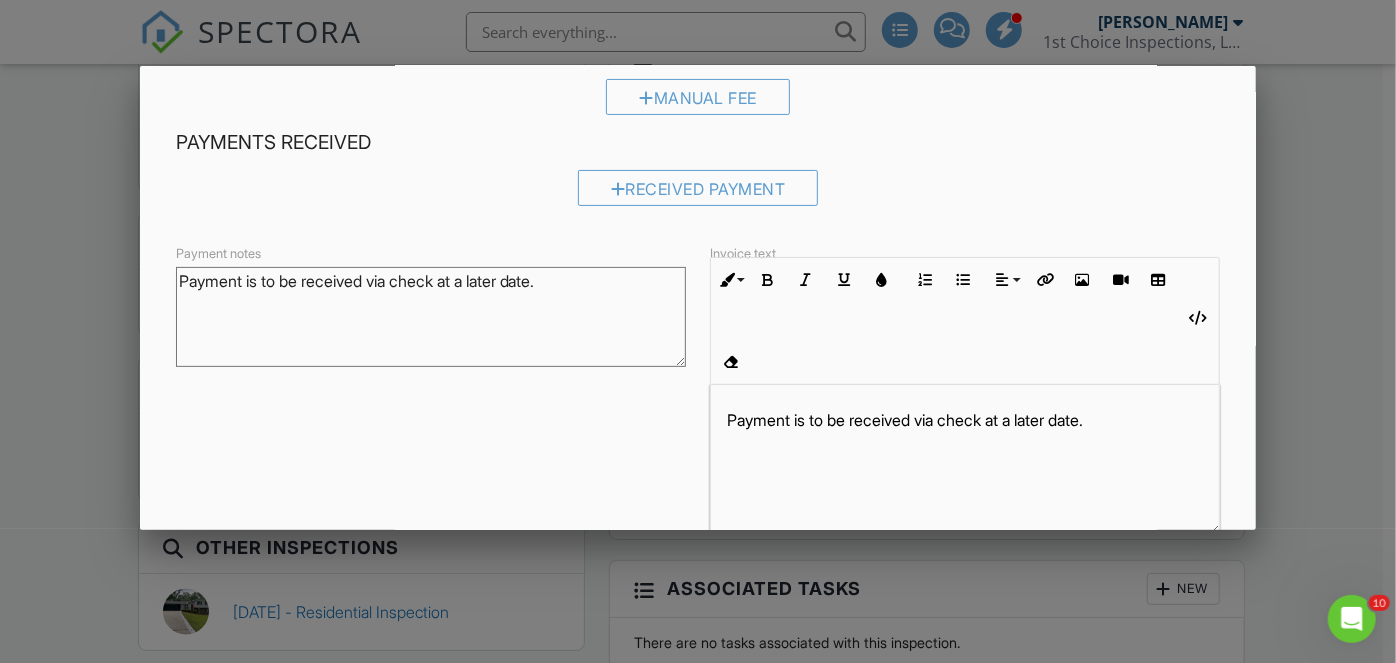 click on "​ Payment is to be received via check at a later date. ​" at bounding box center (965, 460) 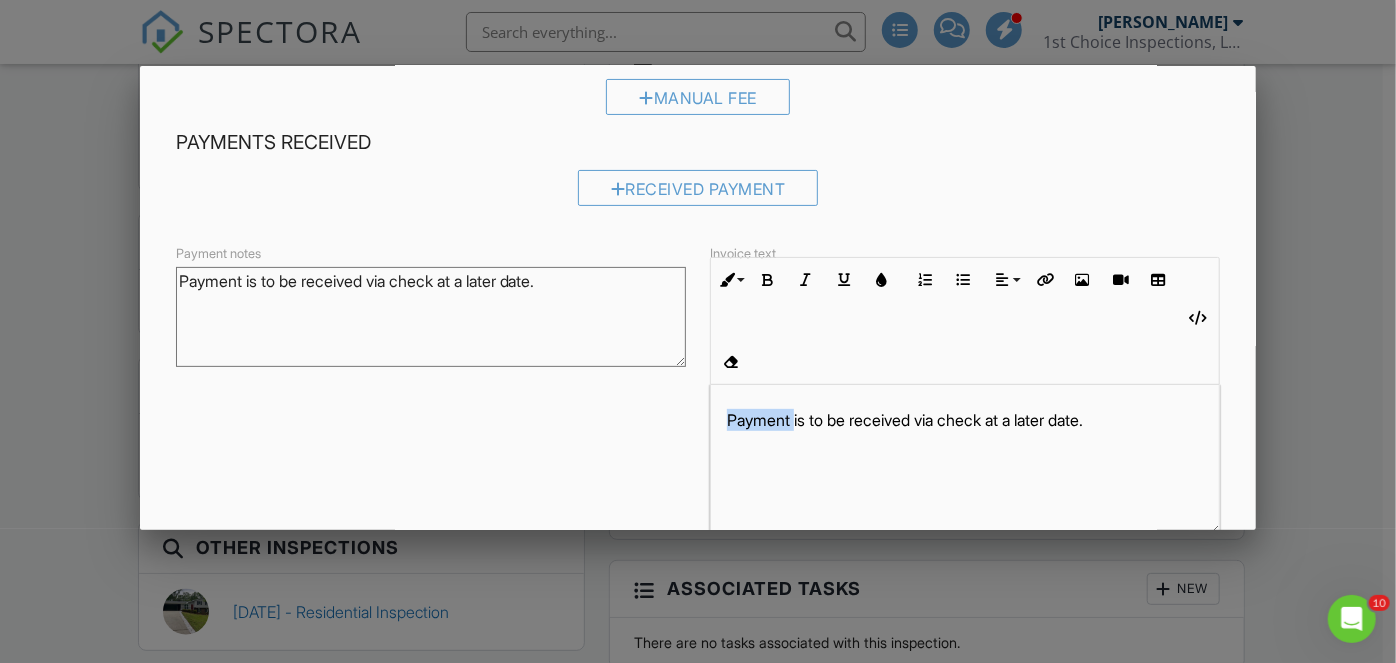 click on "​ Payment is to be received via check at a later date. ​" at bounding box center (965, 460) 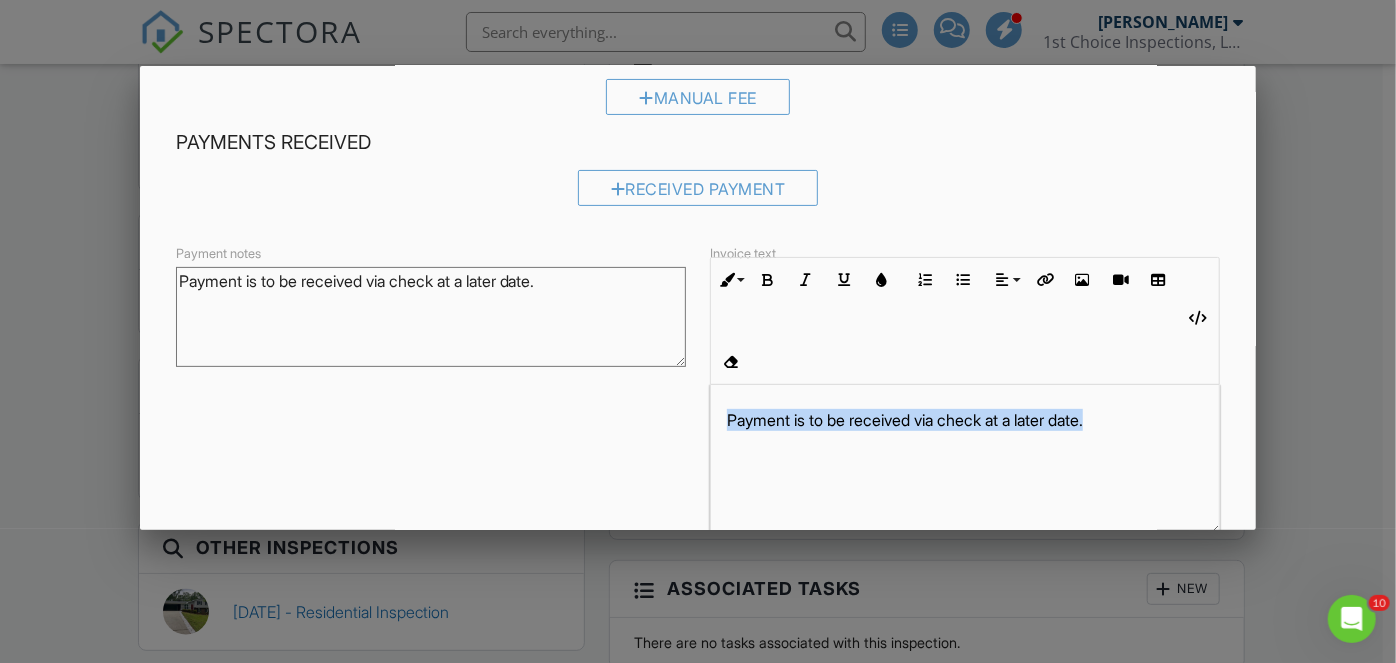 click on "​ Payment is to be received via check at a later date. ​" at bounding box center [965, 460] 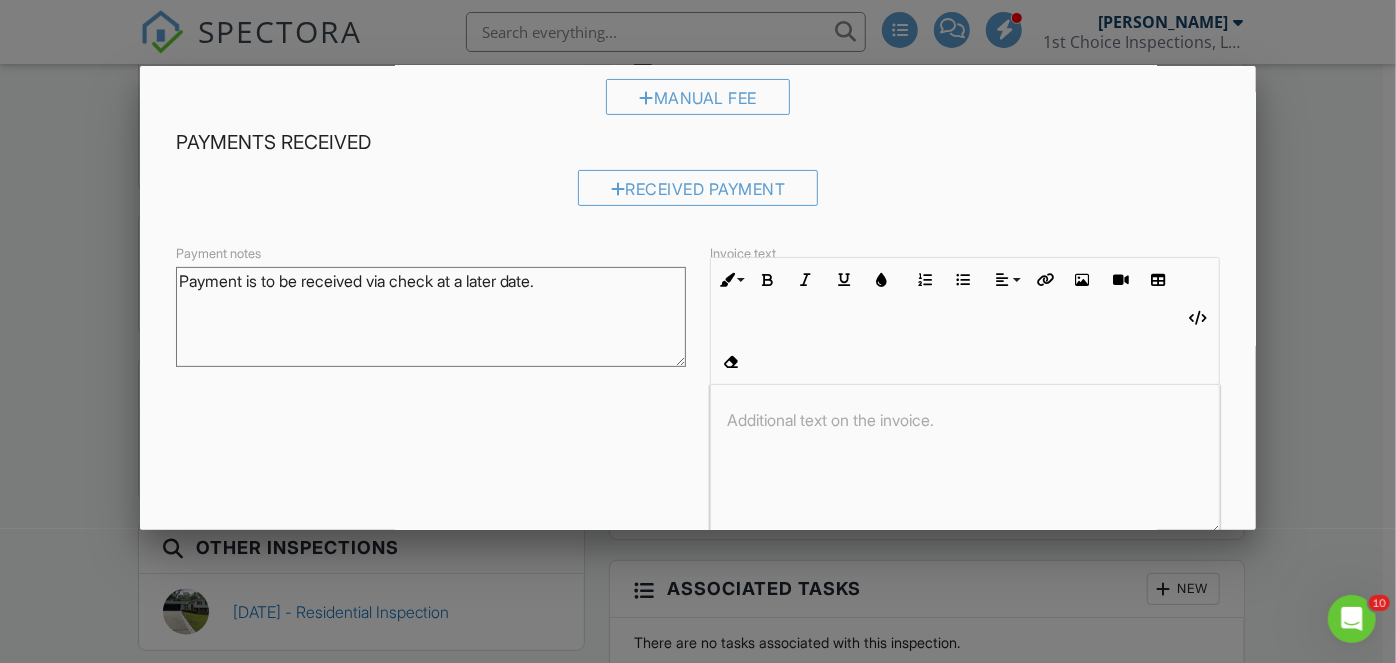 click on "Invoice text
Inline Style XLarge Large Normal Small Light Small/Light Bold Italic Underline Colors Ordered List Unordered List Align Align Left Align Center Align Right Align Justify Insert Link Insert Image Insert Video Insert Table Code View Clear Formatting ​ ​ Additional text on the invoice." at bounding box center [965, 396] 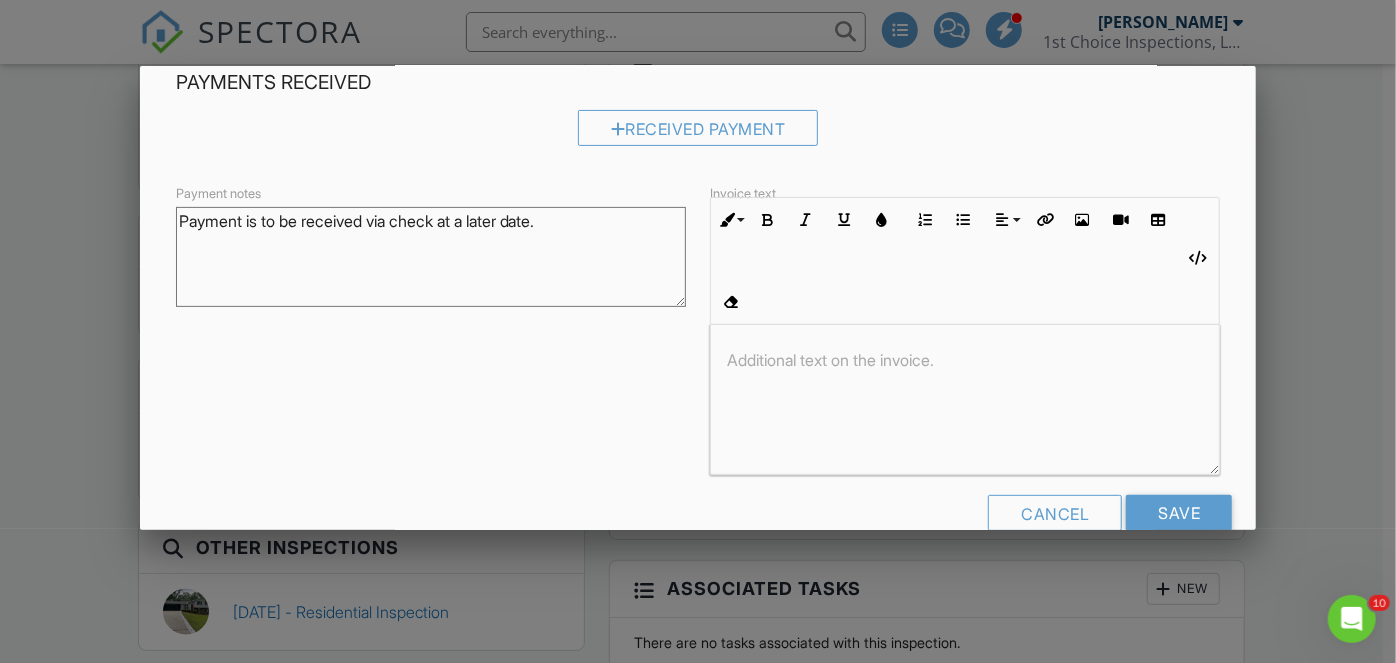 click on "Payment is to be received via check at a later date." at bounding box center (431, 257) 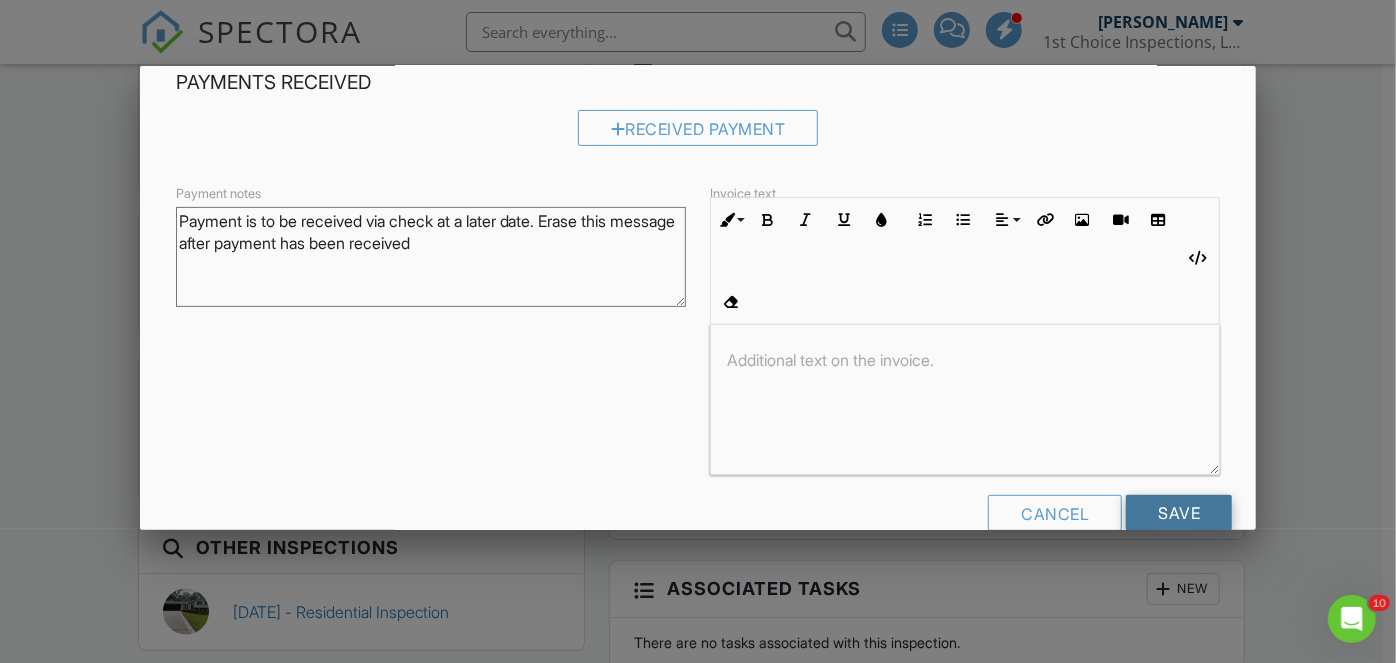 type on "Payment is to be received via check at a later date. Erase this message after payment has been received" 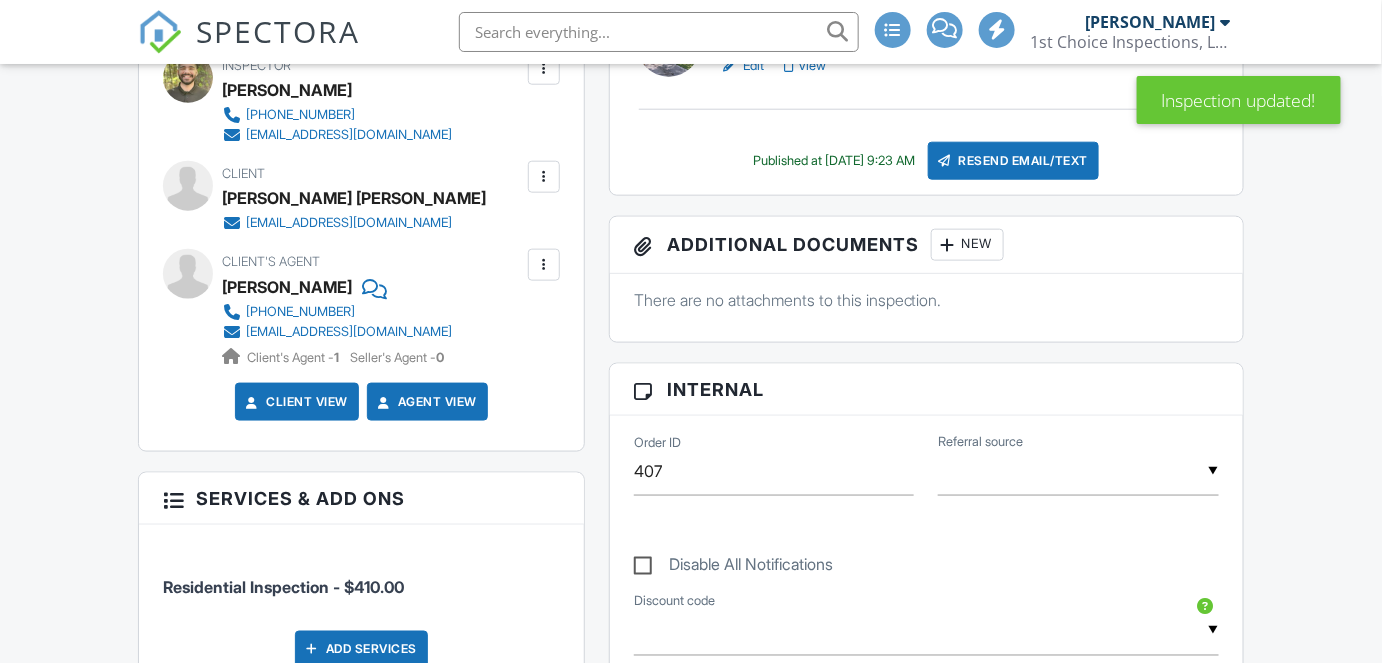 scroll, scrollTop: 1133, scrollLeft: 0, axis: vertical 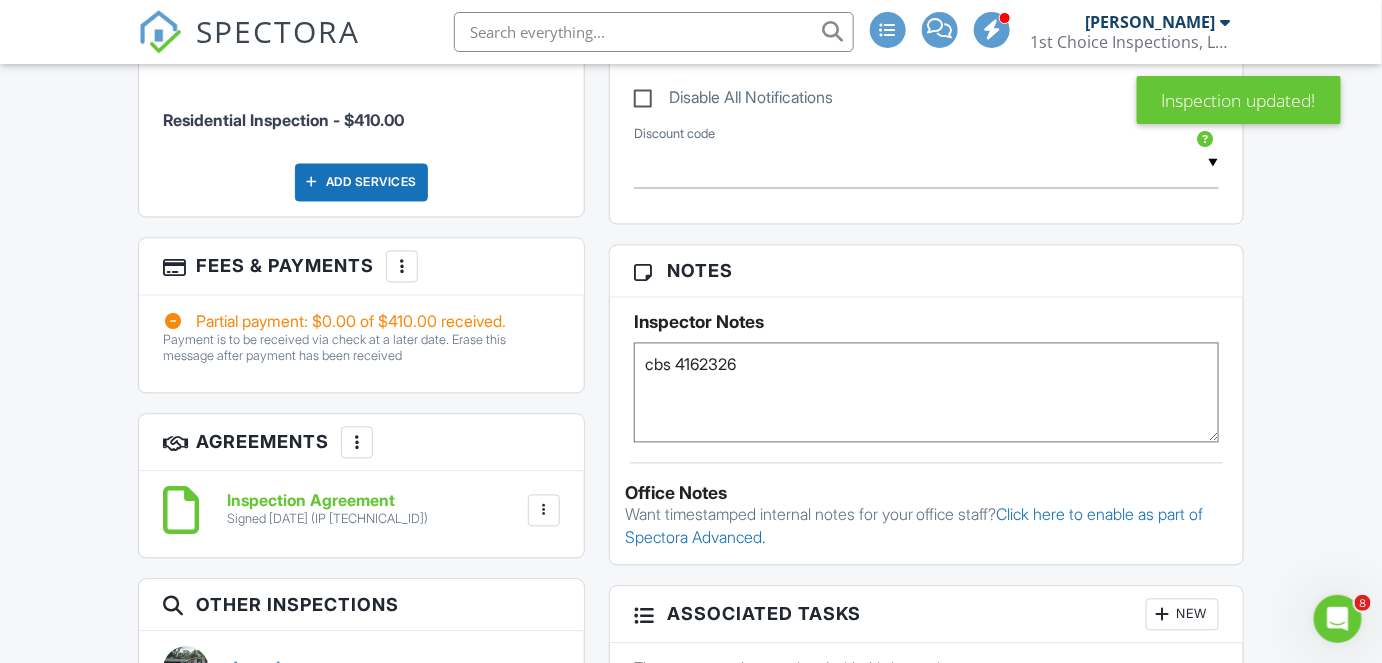click at bounding box center [402, 267] 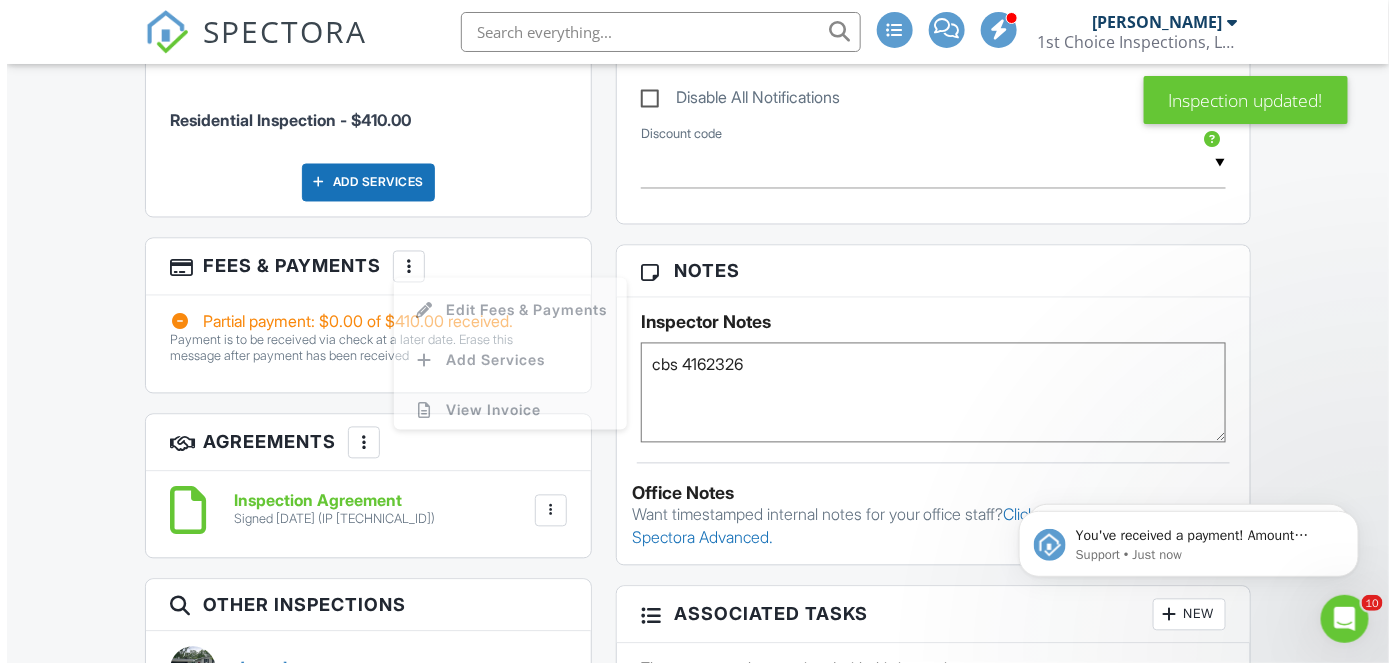 scroll, scrollTop: 0, scrollLeft: 0, axis: both 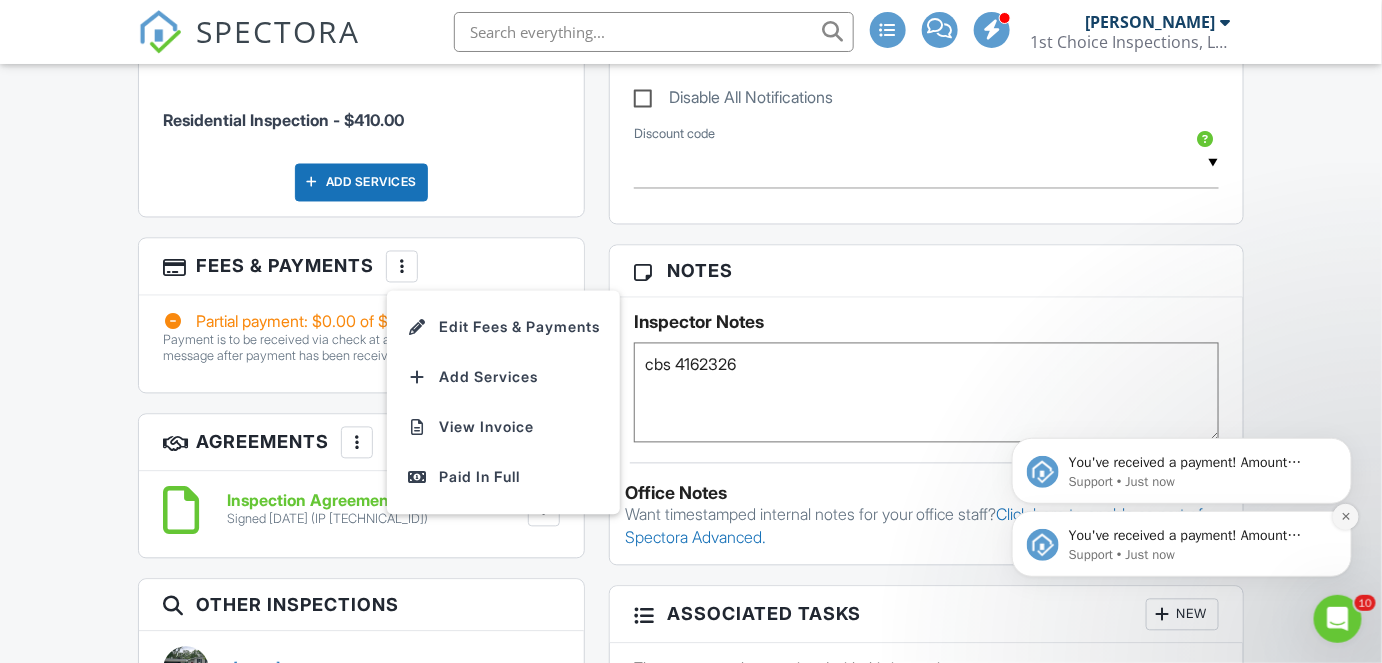 click 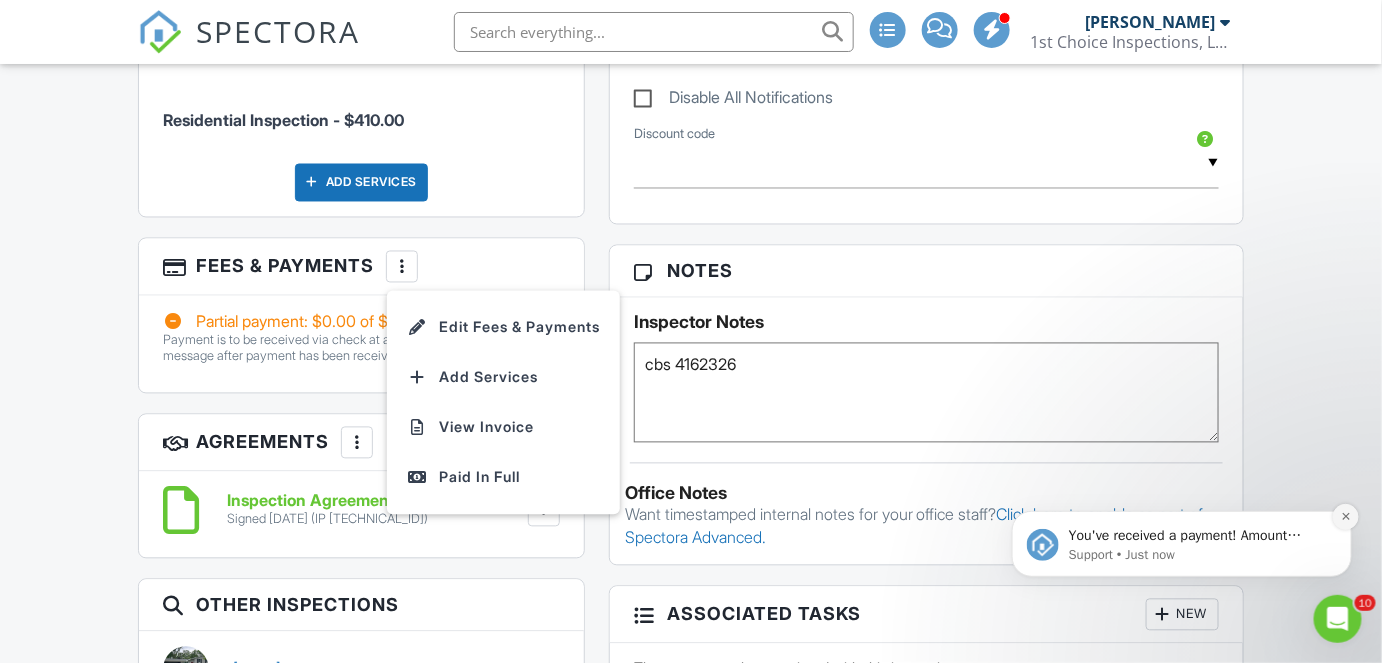 drag, startPoint x: 1346, startPoint y: 588, endPoint x: 1346, endPoint y: 514, distance: 74 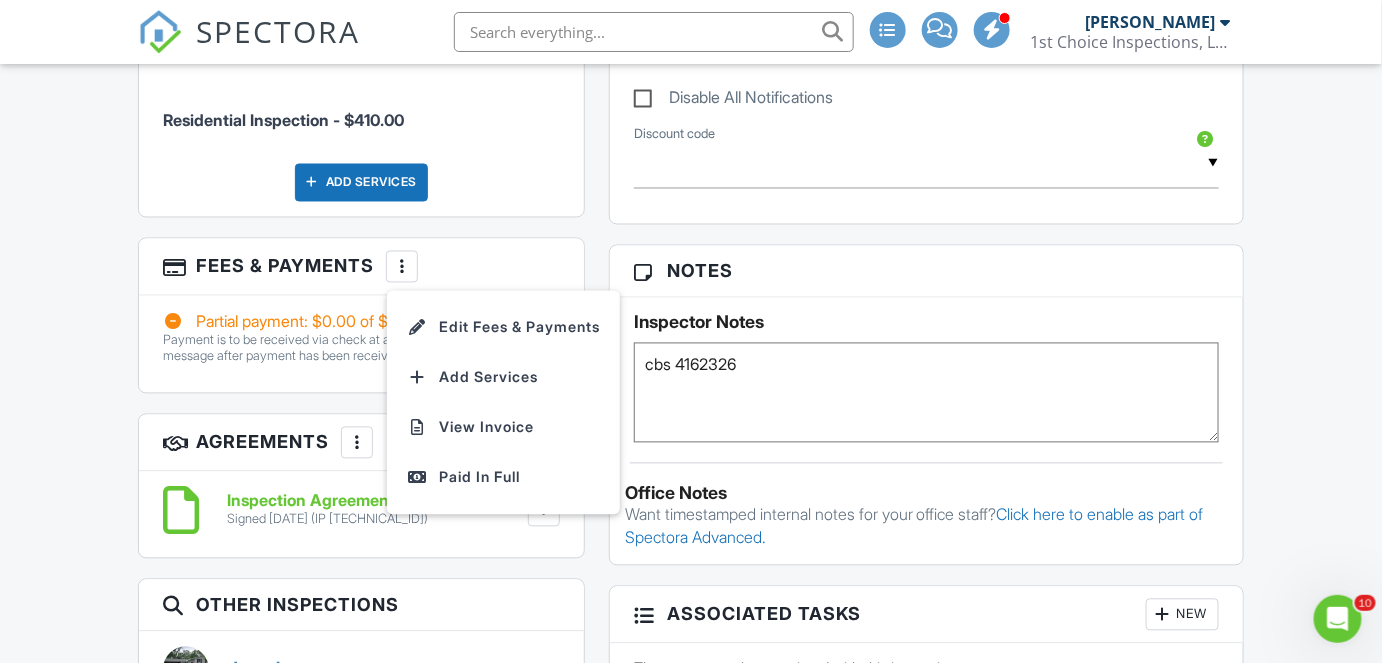 click on "Payment is to be received via check at a later date. Erase this message after payment has been received" at bounding box center (361, 349) 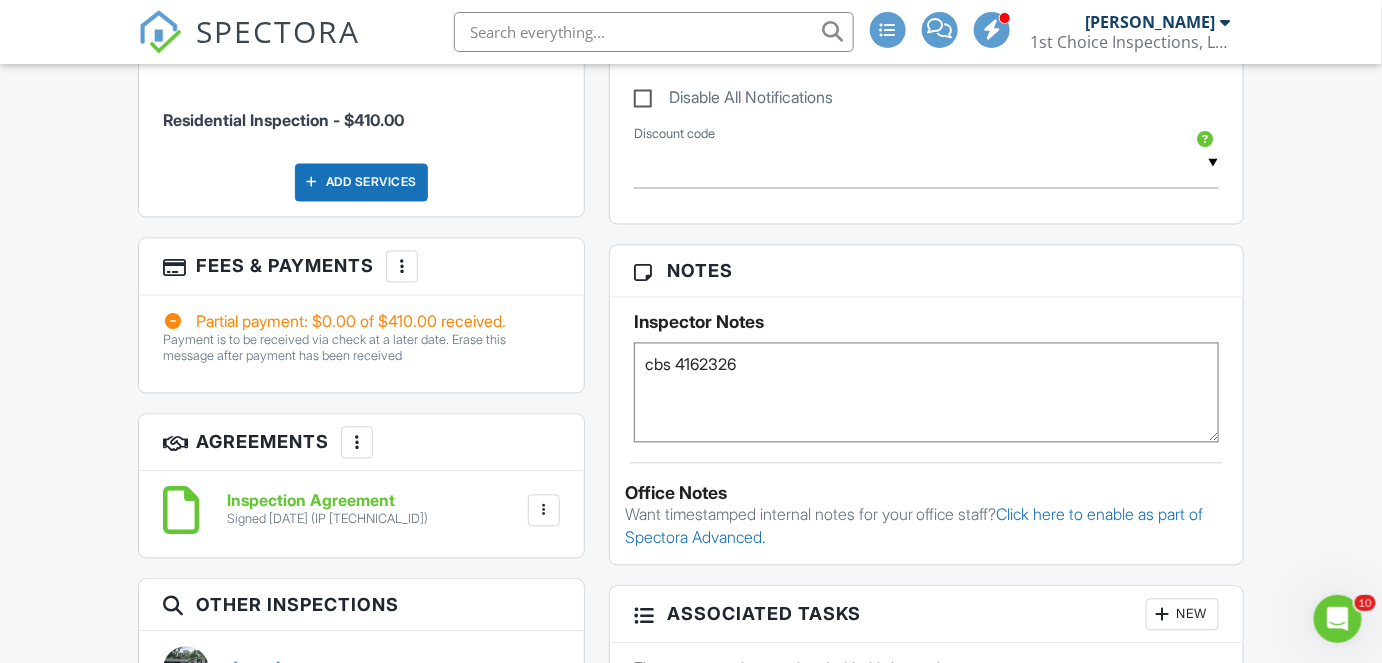click at bounding box center [402, 267] 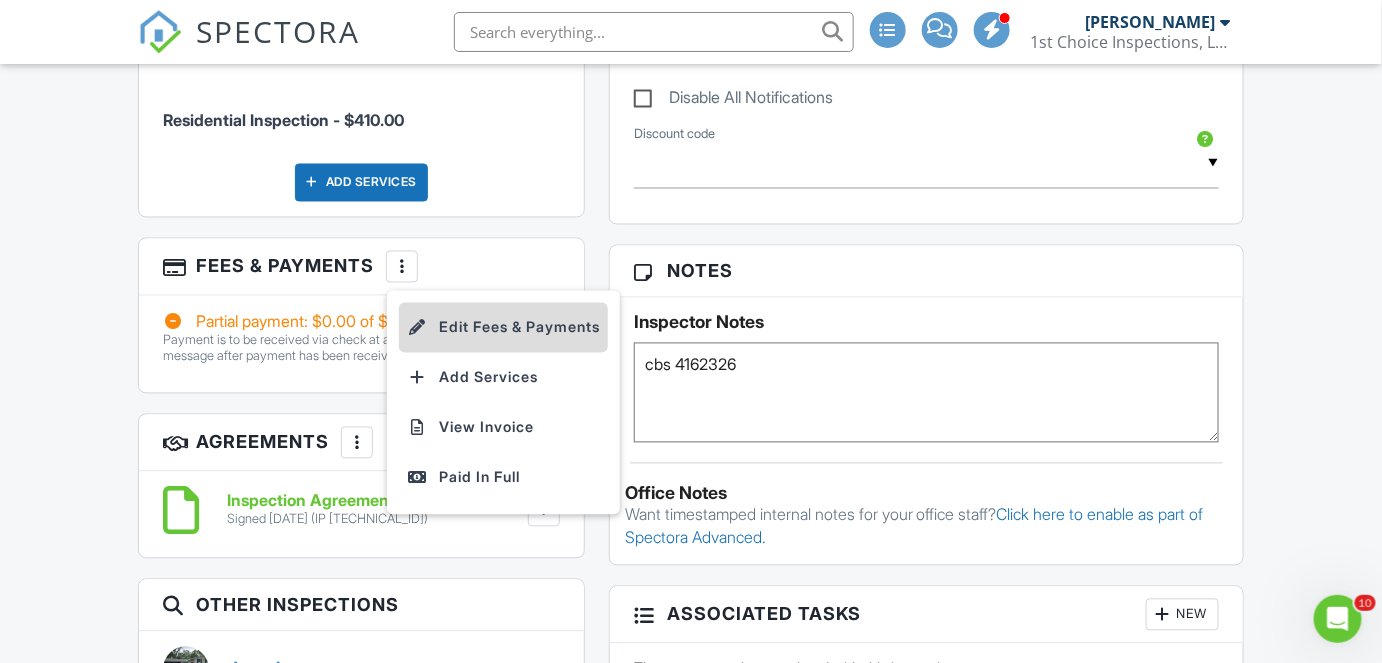 click on "Edit Fees & Payments" at bounding box center [503, 328] 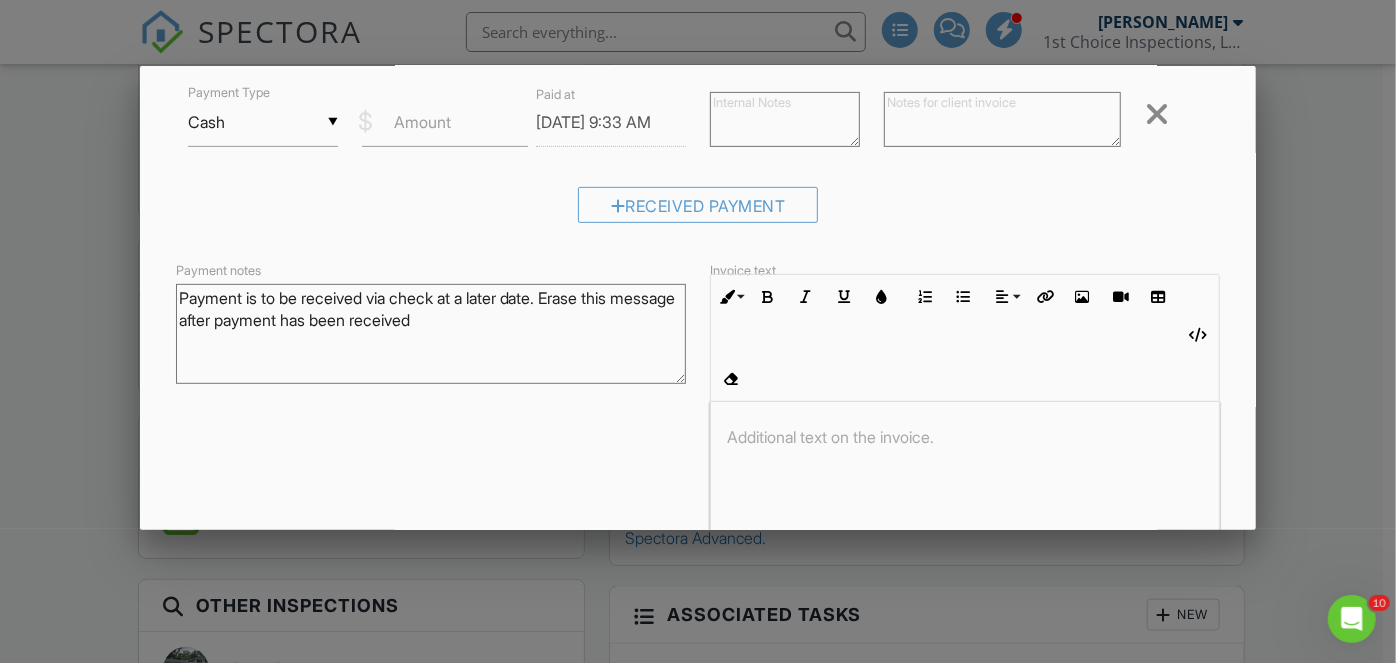 scroll, scrollTop: 498, scrollLeft: 0, axis: vertical 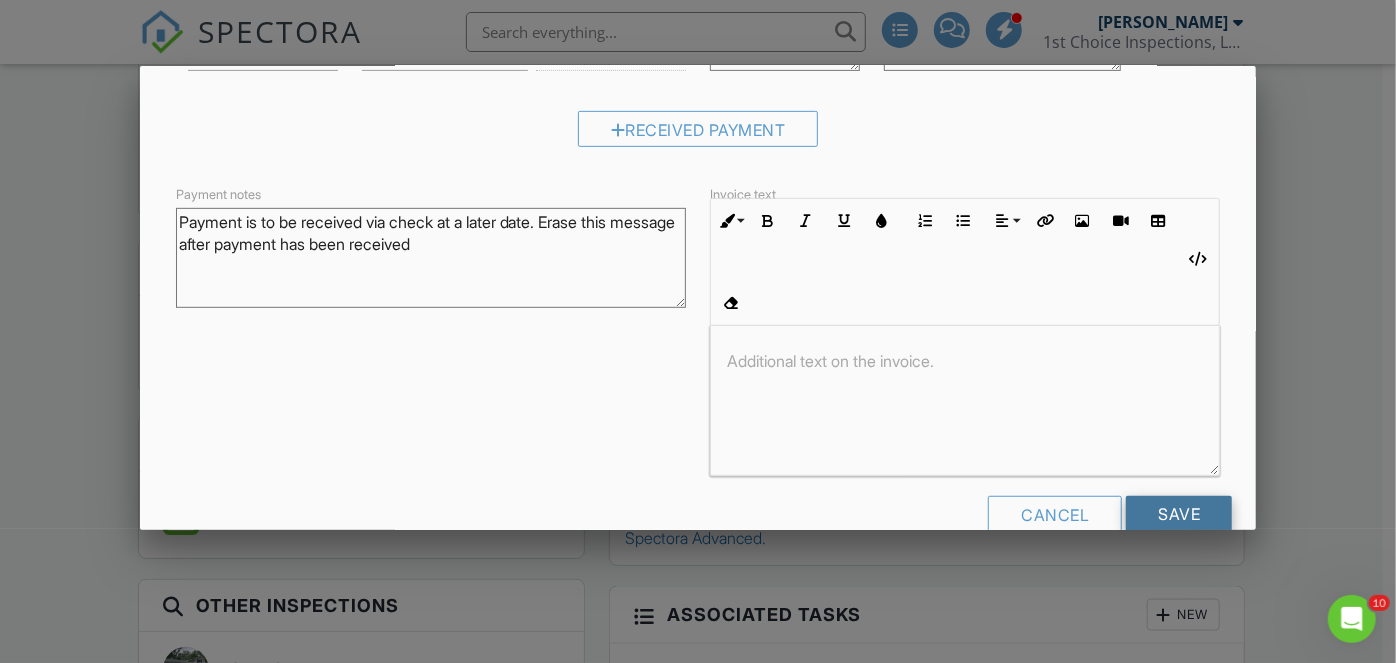 click on "Save" at bounding box center [1179, 514] 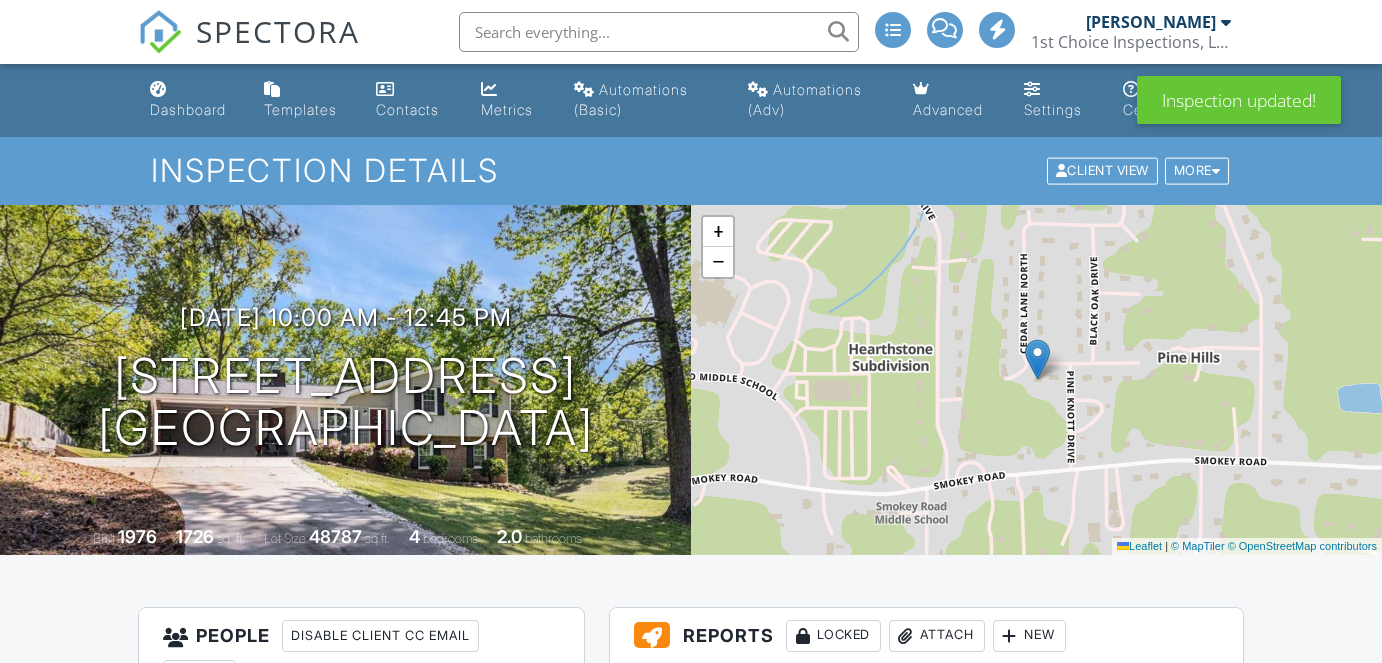 scroll, scrollTop: 210, scrollLeft: 0, axis: vertical 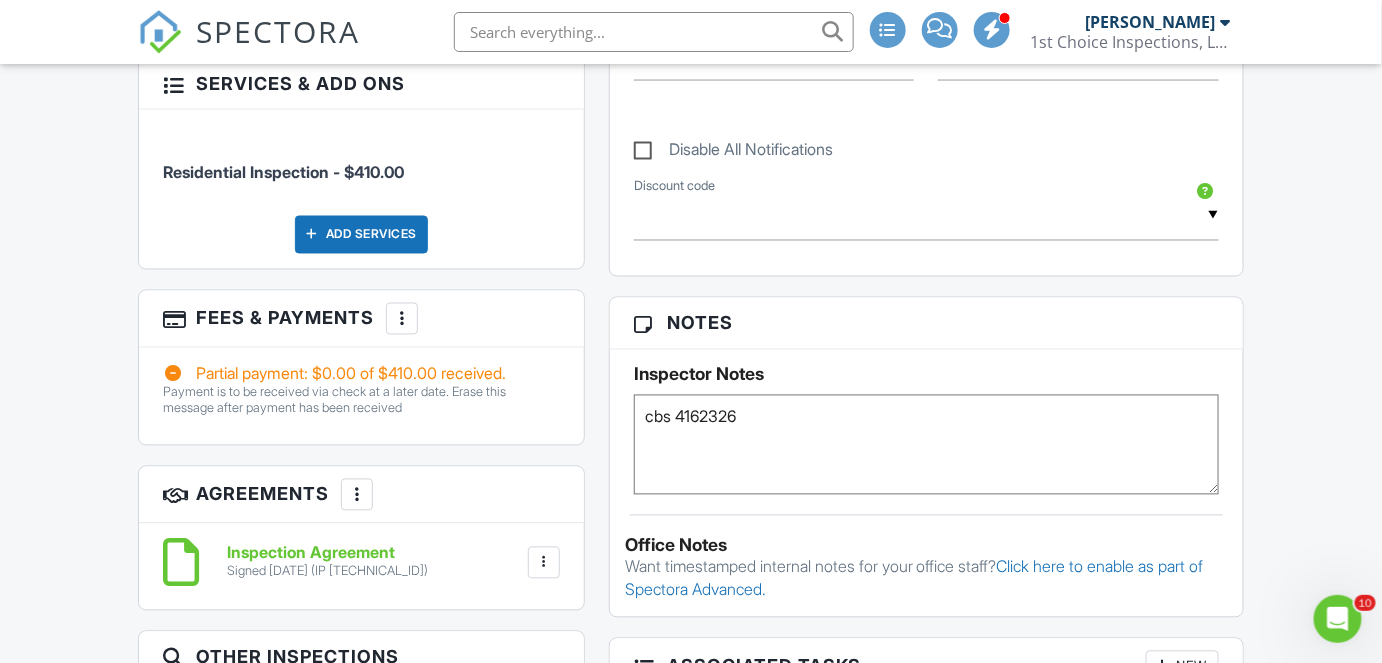 click on "More" at bounding box center (402, 319) 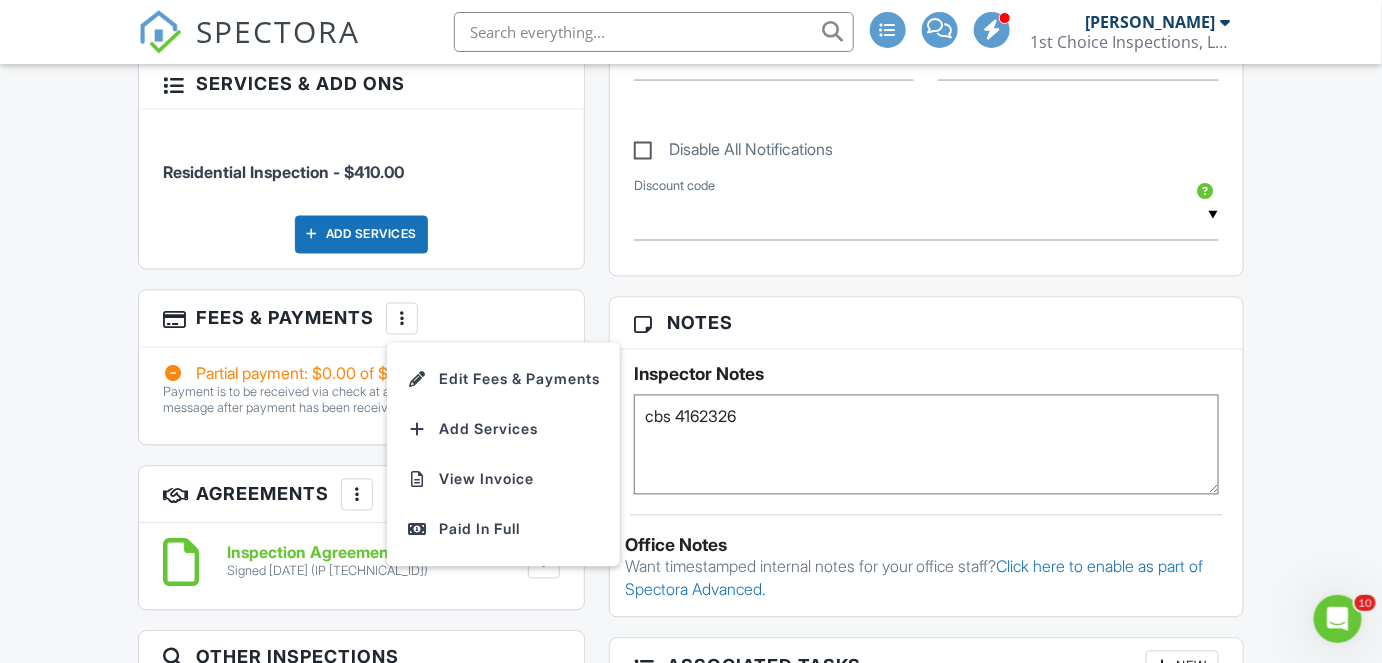 click on "Notes" at bounding box center [926, 324] 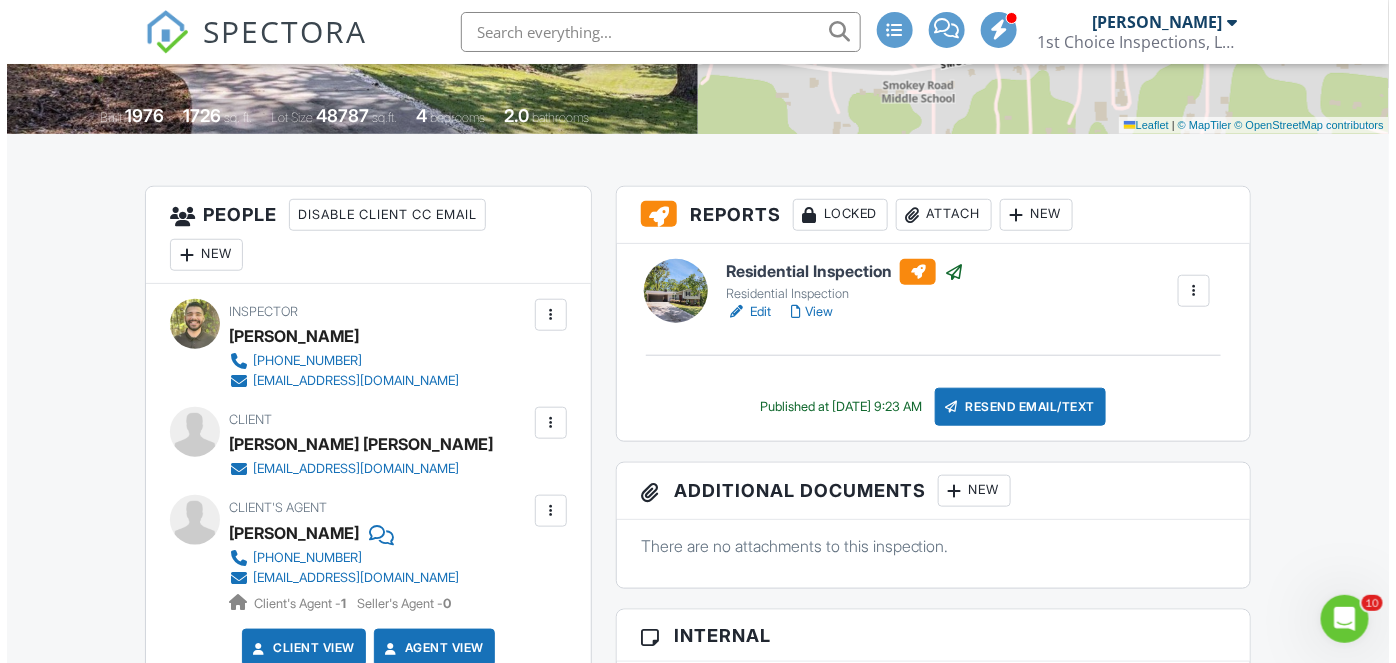 scroll, scrollTop: 421, scrollLeft: 0, axis: vertical 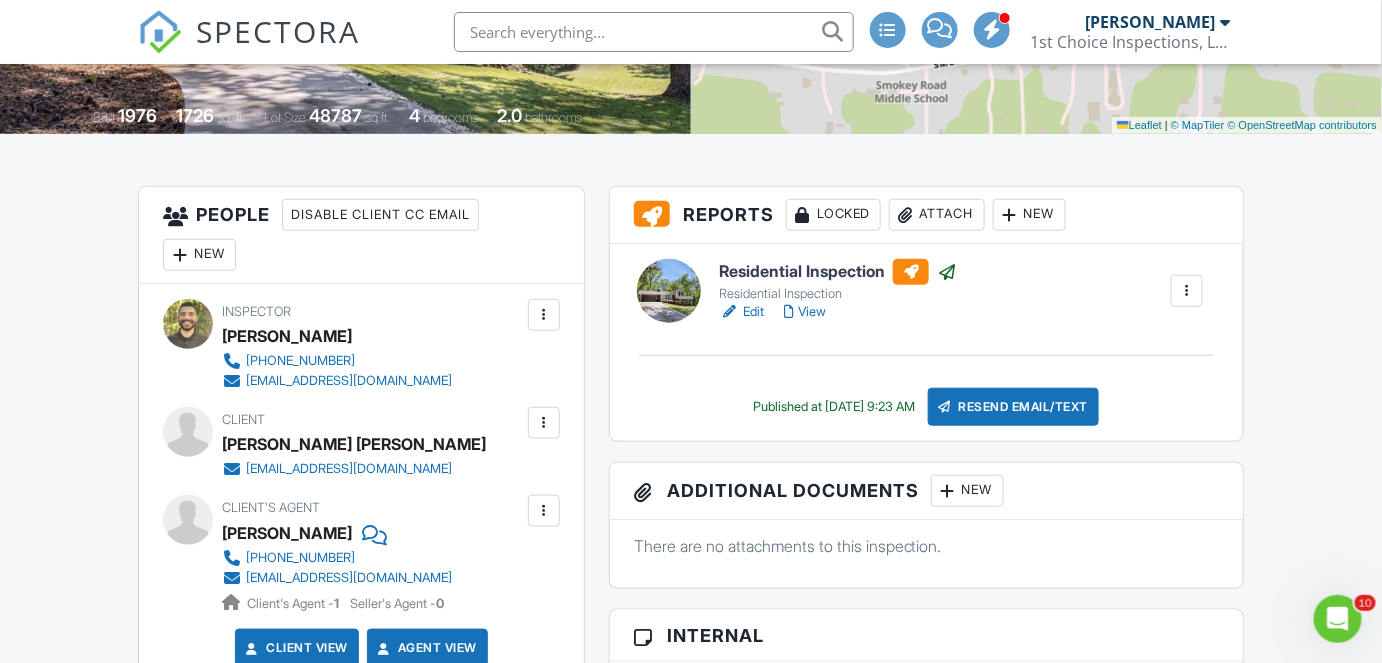 click on "Locked
Attach
New" at bounding box center [926, 215] 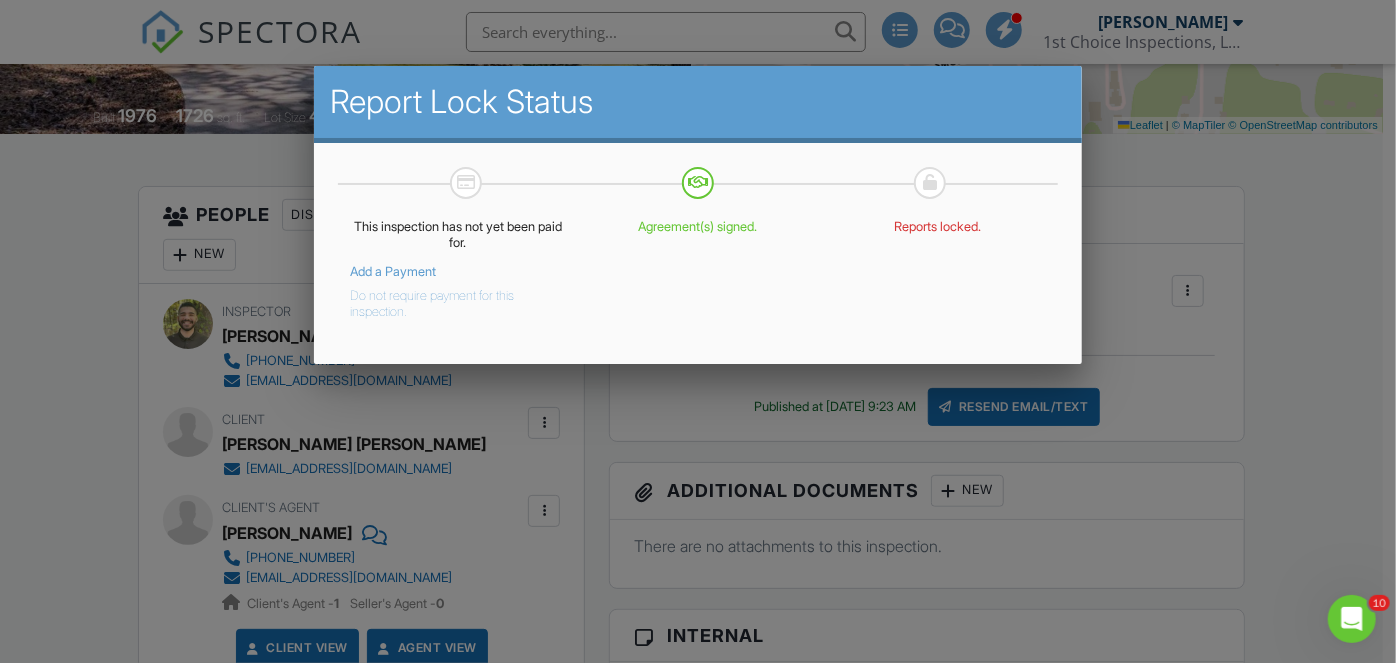 click on "Do not require payment for this inspection." at bounding box center [443, 300] 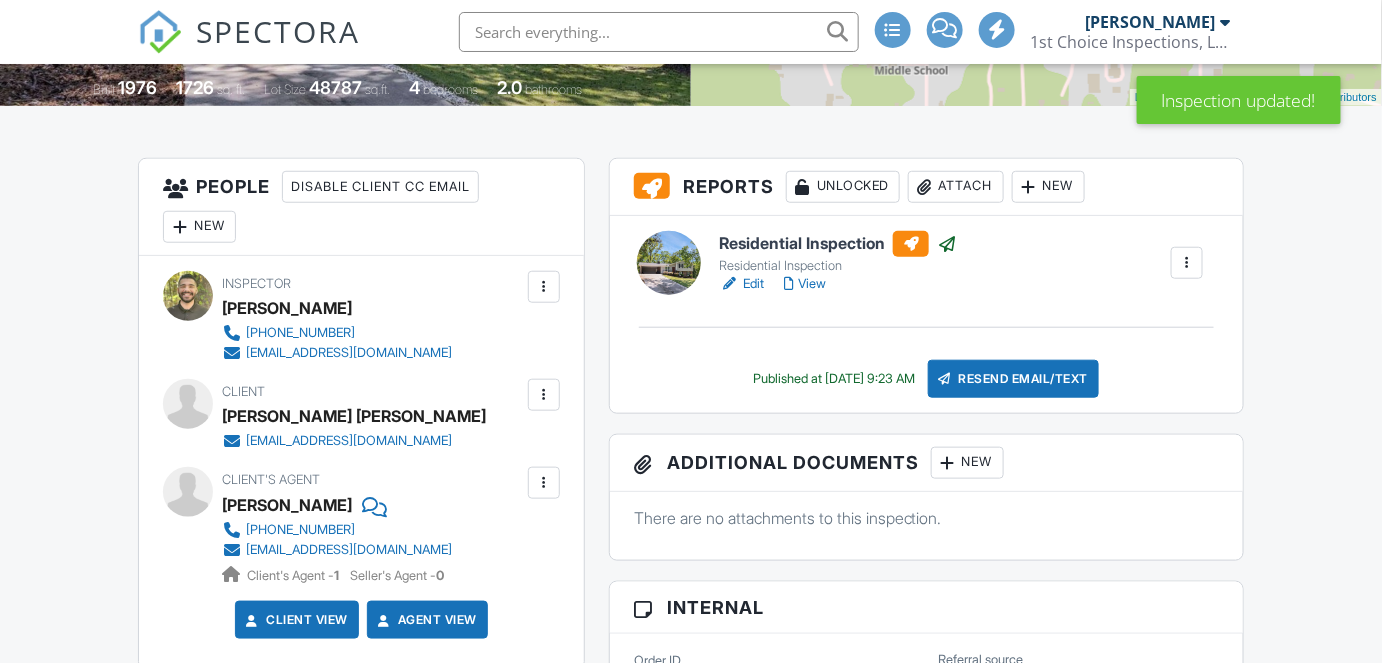 scroll, scrollTop: 450, scrollLeft: 0, axis: vertical 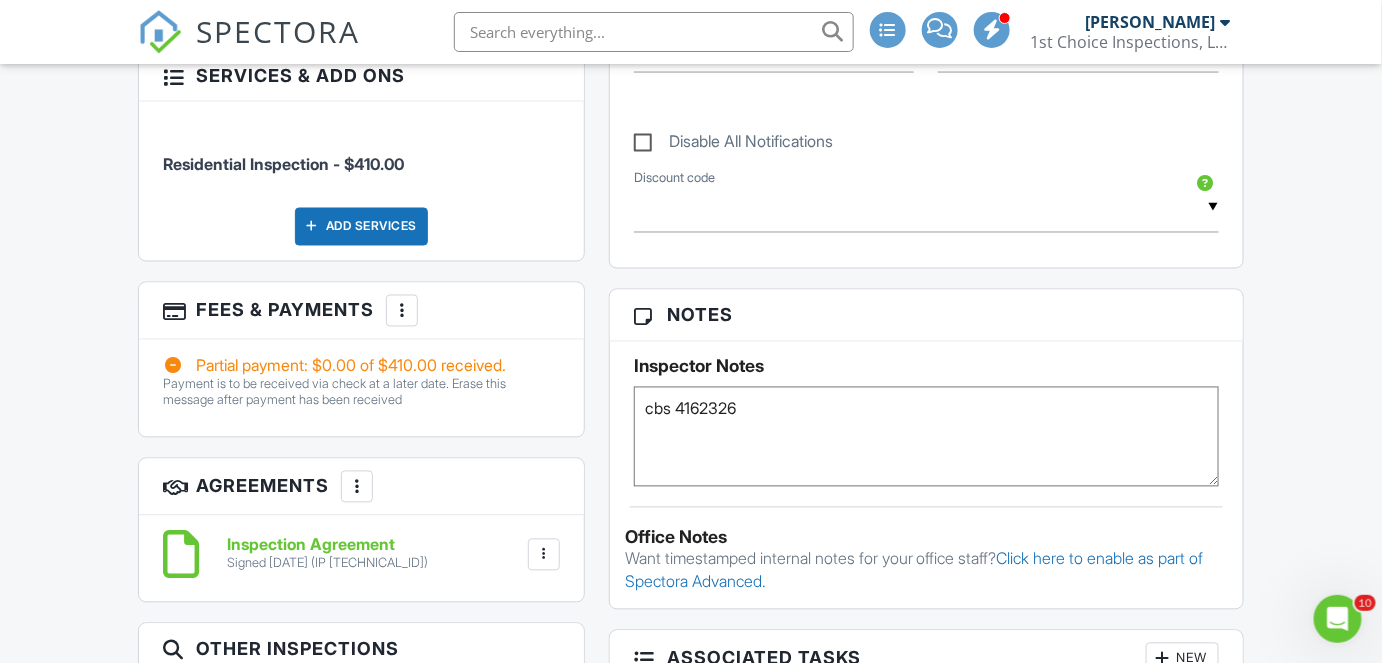 click on "More" at bounding box center (402, 311) 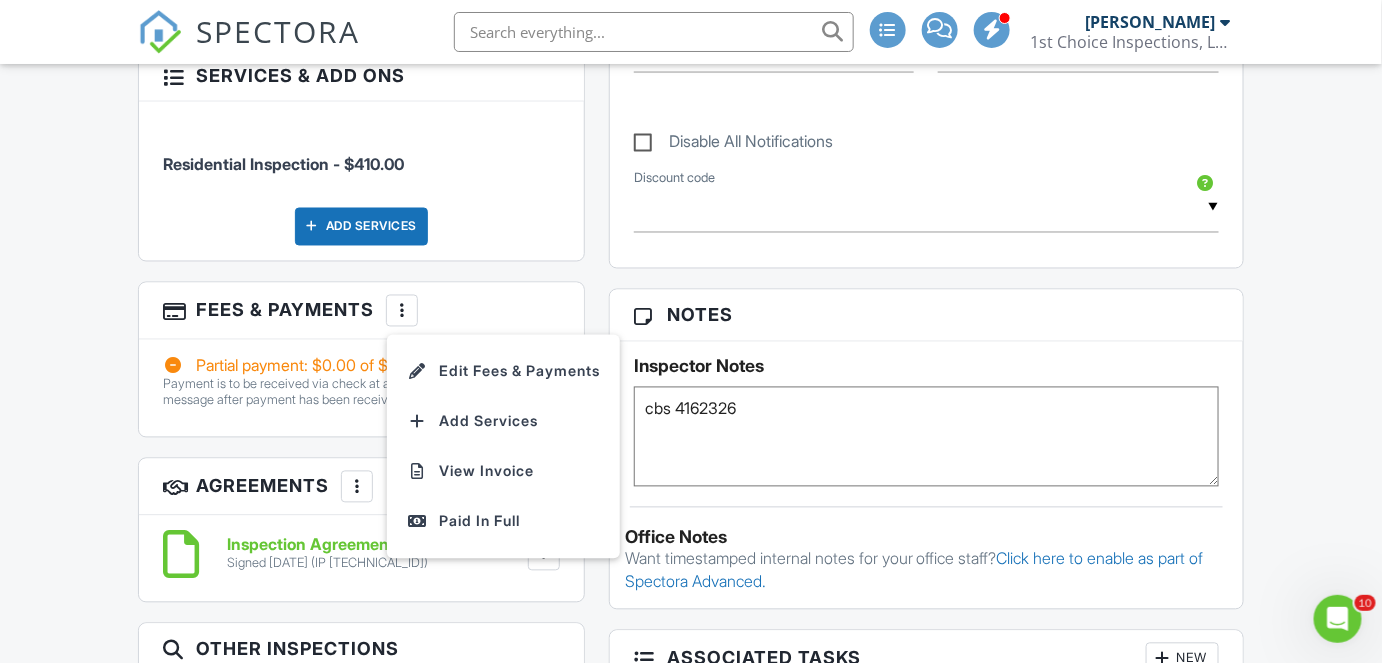 click on "People
Disable Client CC Email
New
Client
Client's Agent
Listing Agent
Add Another Person
Inspector
[PERSON_NAME]
[PHONE_NUMBER]
[EMAIL_ADDRESS][DOMAIN_NAME]
Make Invisible
Mark As Requested
Remove
Update Client
First name
[PERSON_NAME]
Last name
[PERSON_NAME]
Email (required)
[EMAIL_ADDRESS][DOMAIN_NAME]
CC Email
Phone
Tags
Internal notes visible only to the company
Private notes visible only to company admins
Cancel
Save
Confirm client deletion
This will remove the client from this inspection. All email reminders and follow-ups will be removed as well. Note that this is only an option before publishing a report.
Cancel
Remove Client
Client
[PERSON_NAME] [PERSON_NAME]" at bounding box center [361, 579] 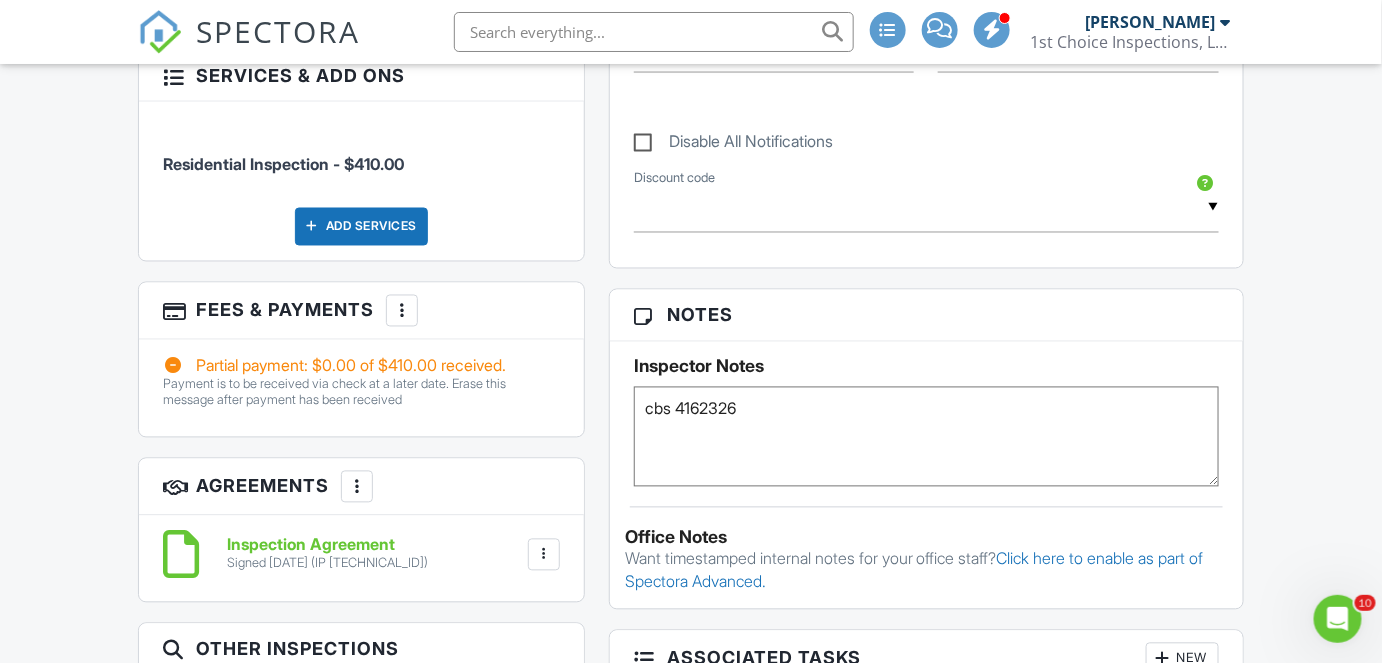 click on "More" at bounding box center [402, 311] 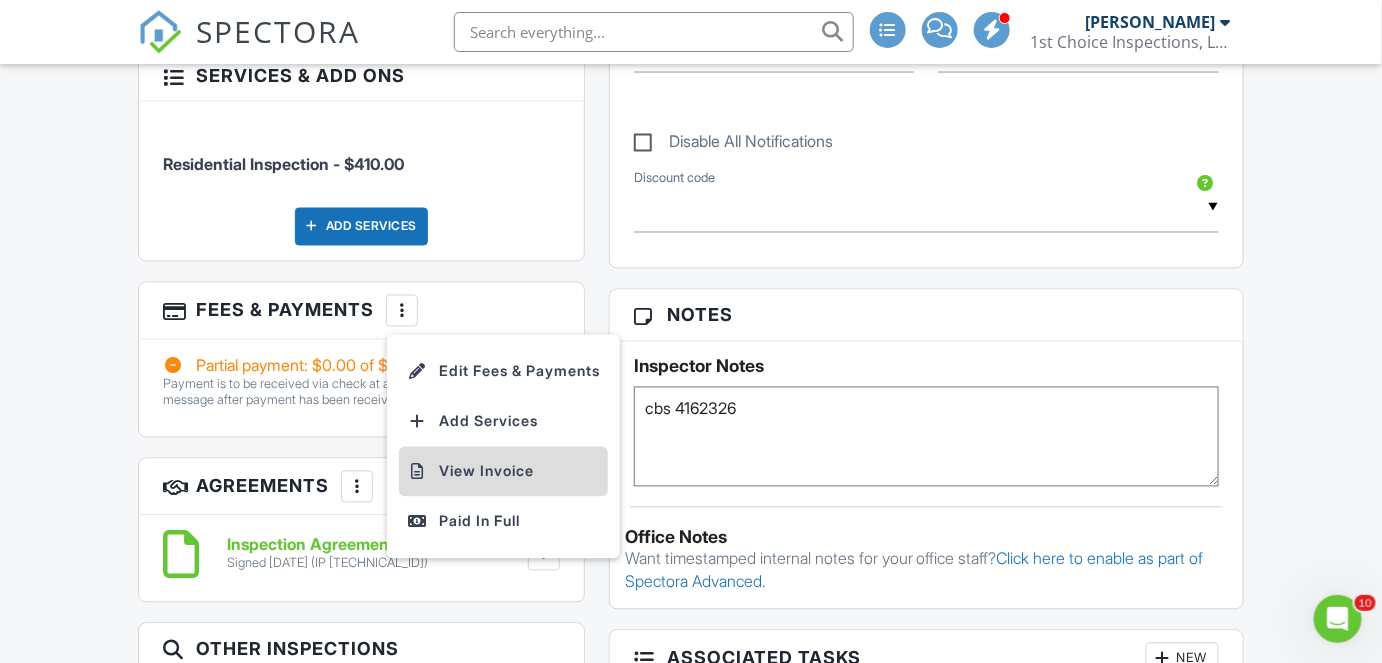 click on "View Invoice" at bounding box center (503, 472) 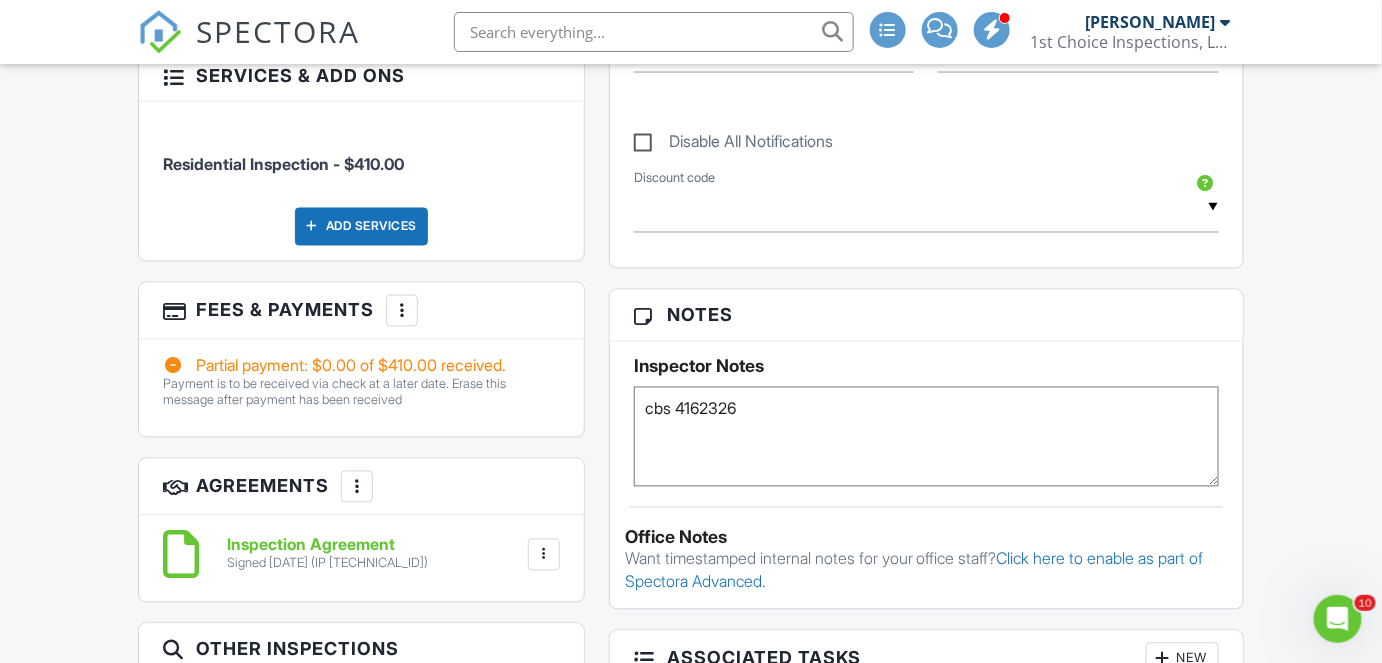 click at bounding box center (402, 311) 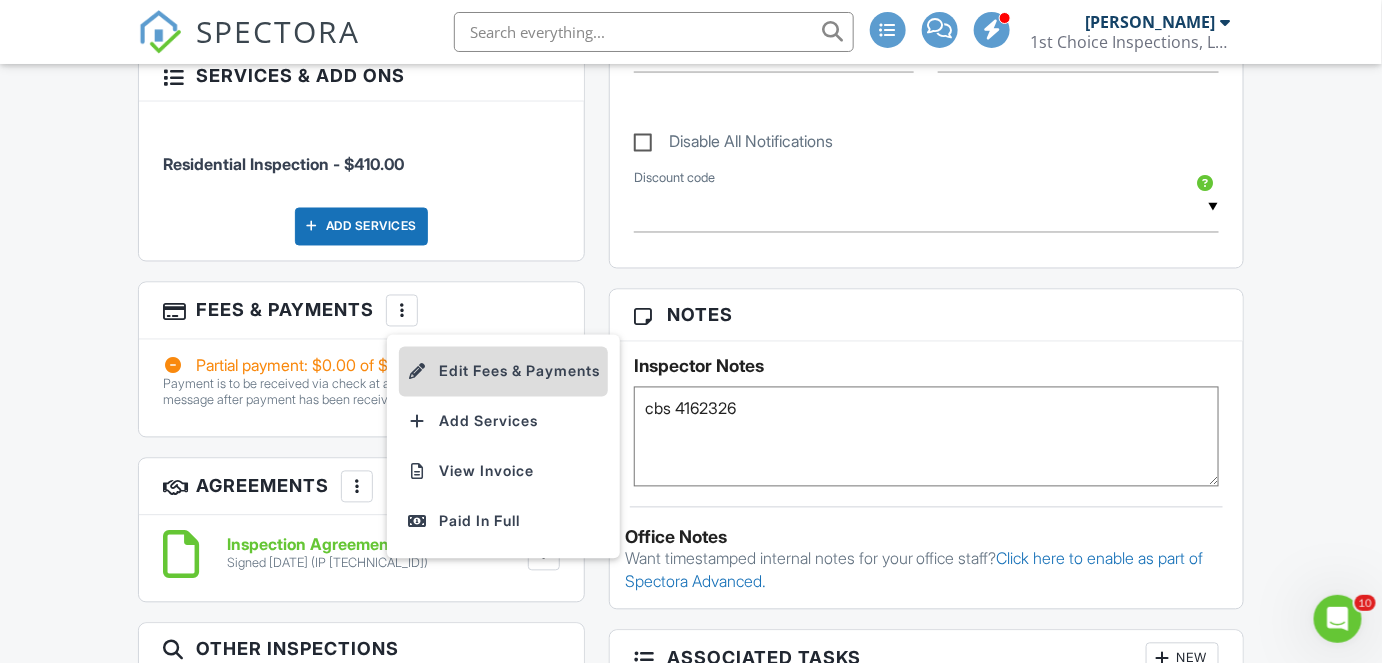 click on "Edit Fees & Payments" at bounding box center [503, 372] 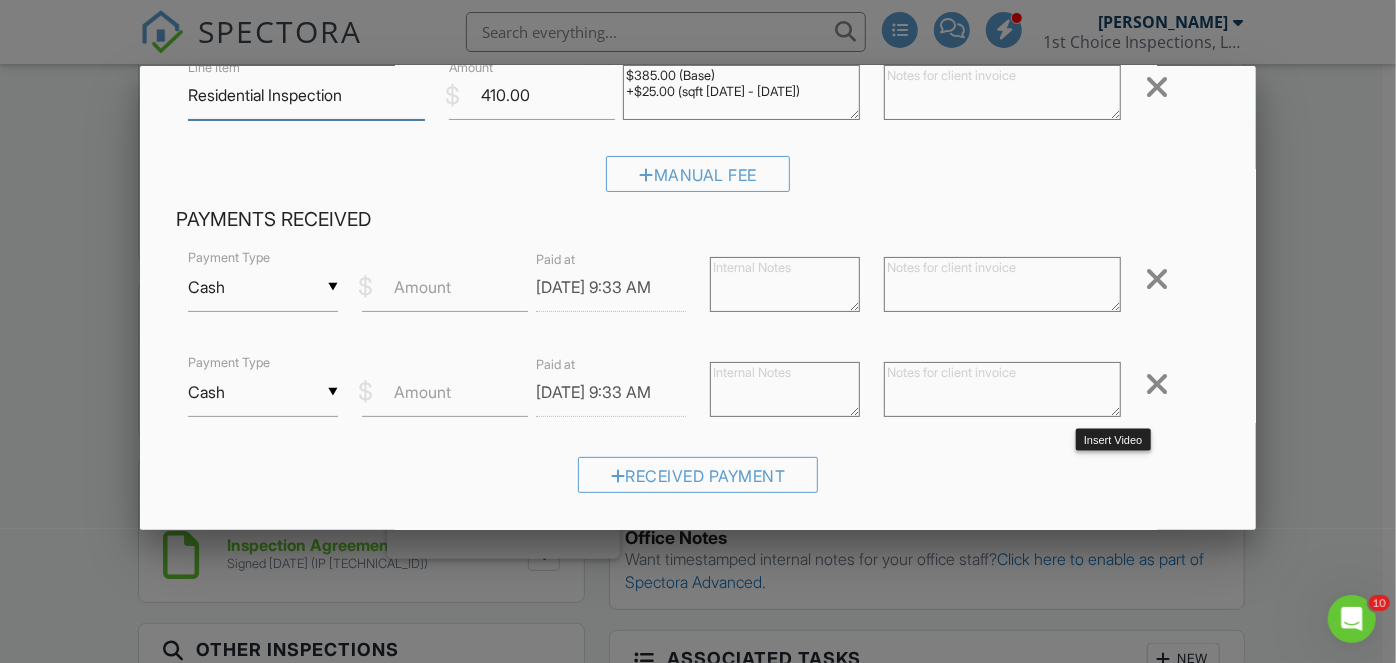 scroll, scrollTop: 148, scrollLeft: 0, axis: vertical 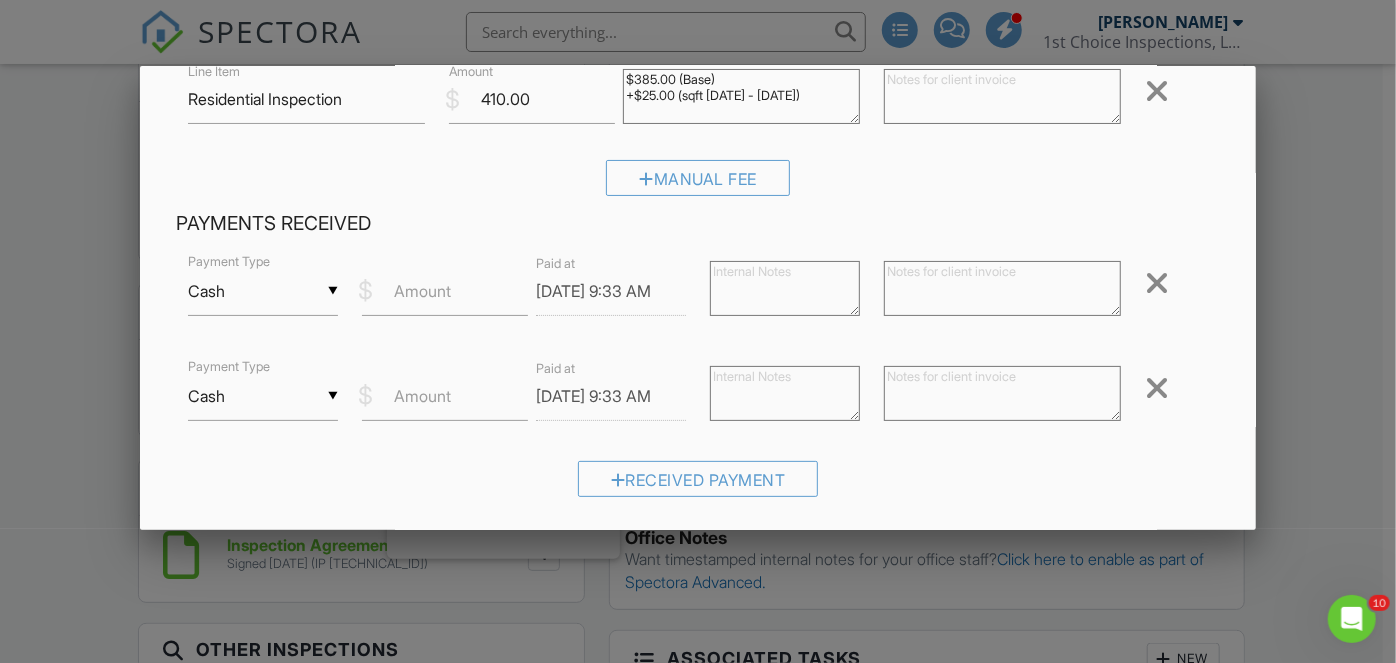 click at bounding box center [1157, 283] 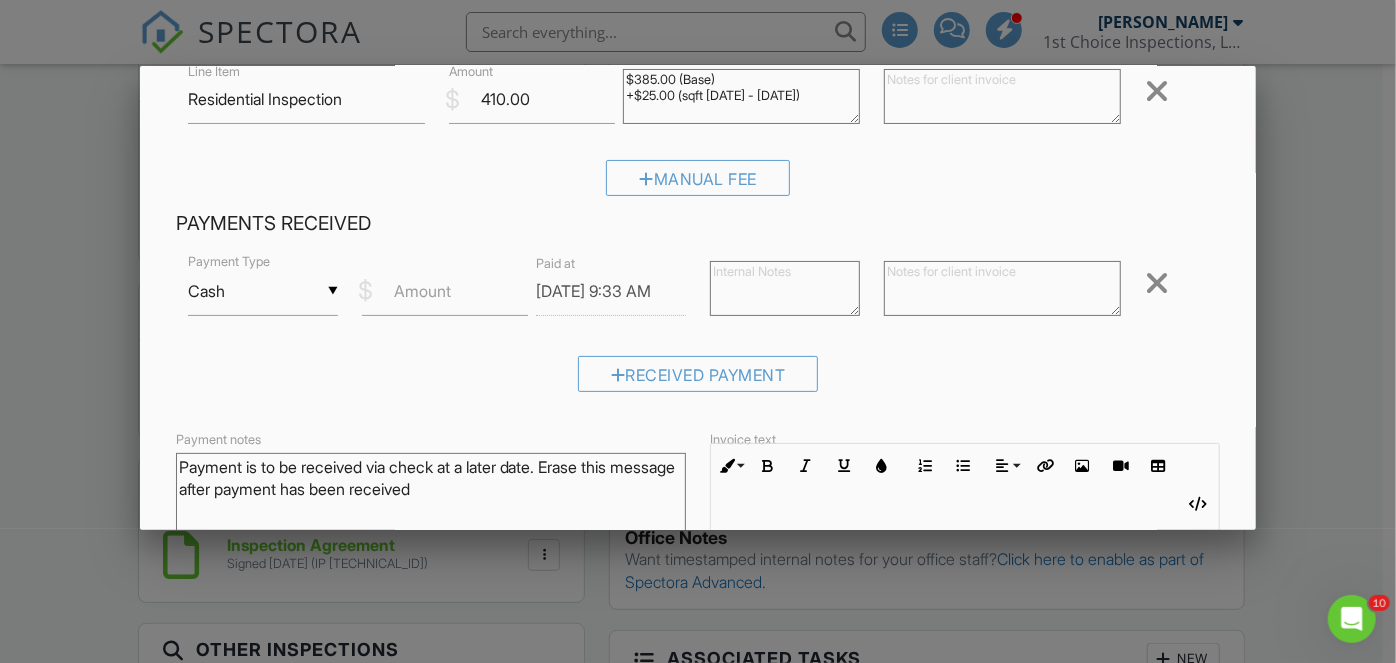 click at bounding box center (1157, 283) 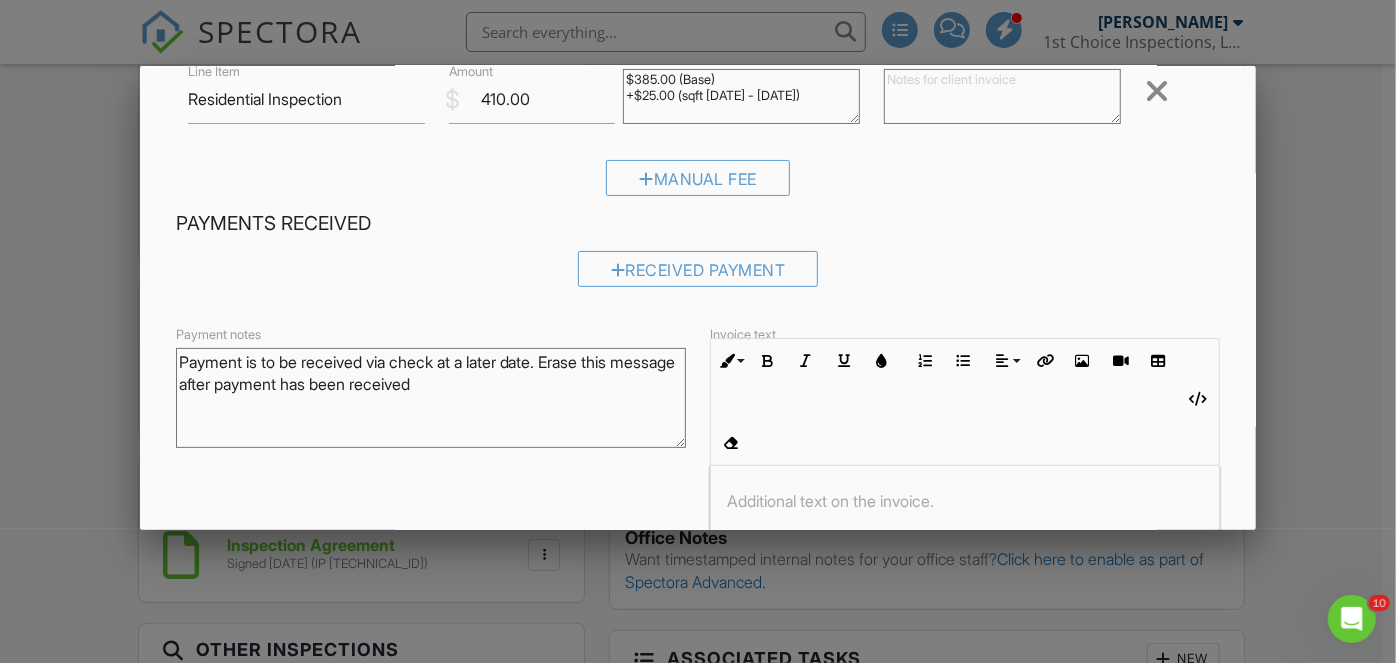 scroll, scrollTop: 289, scrollLeft: 0, axis: vertical 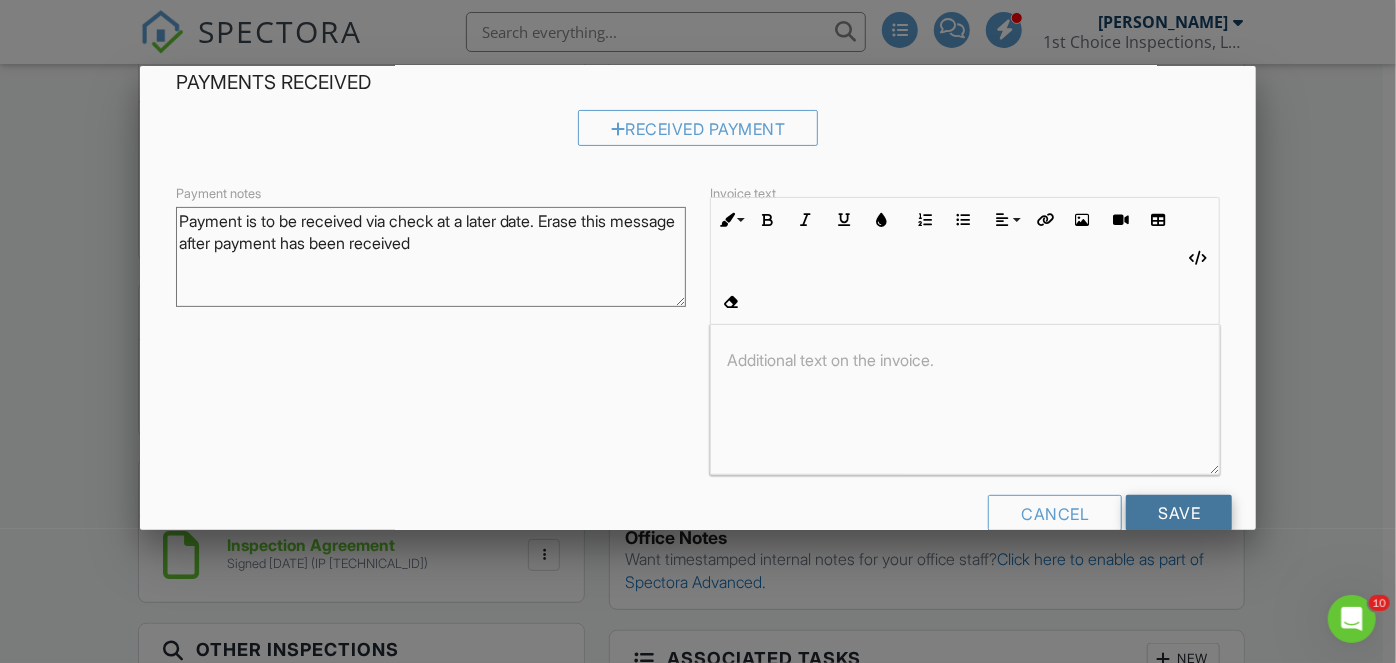 click on "Save" at bounding box center (1179, 513) 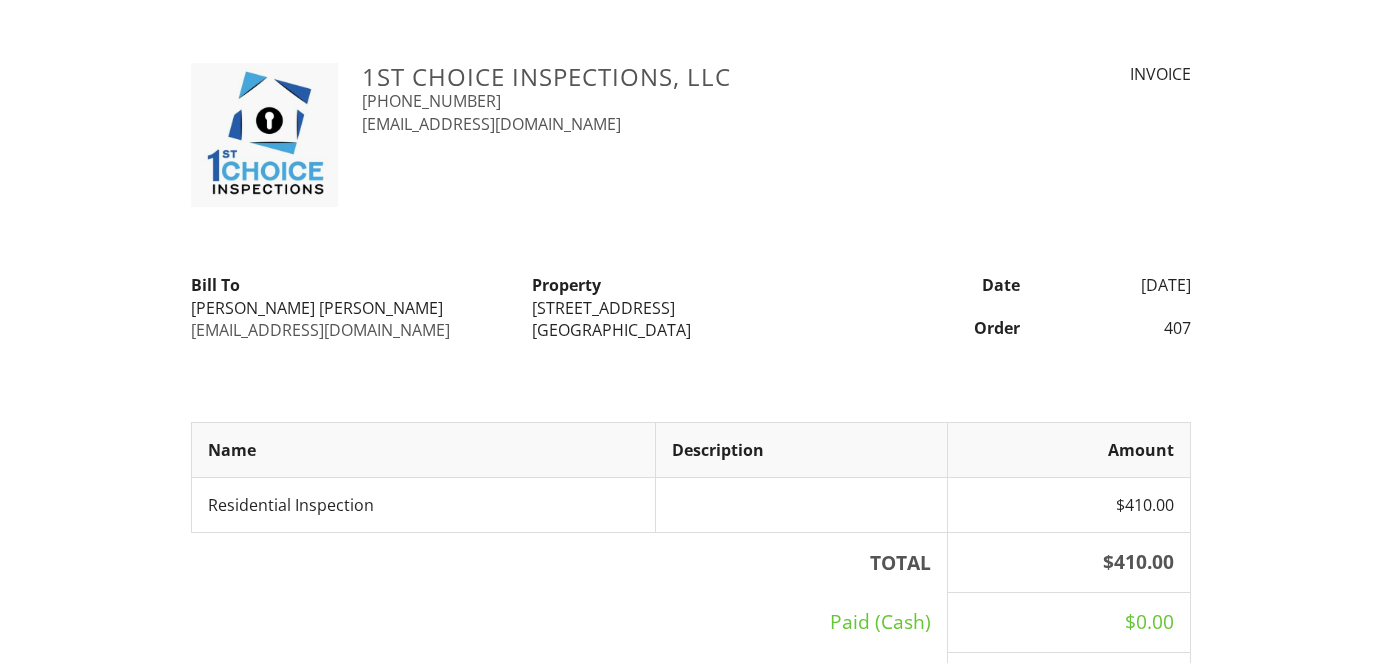 scroll, scrollTop: 0, scrollLeft: 0, axis: both 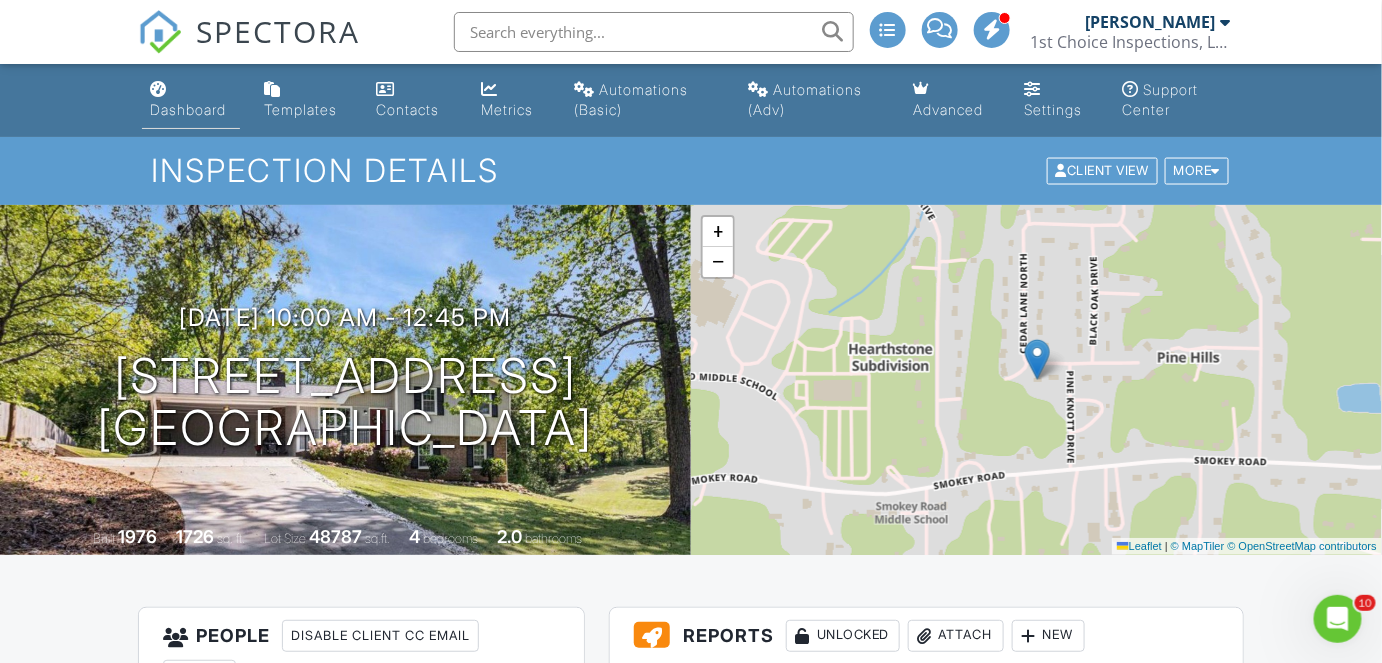 click on "Dashboard" at bounding box center [191, 100] 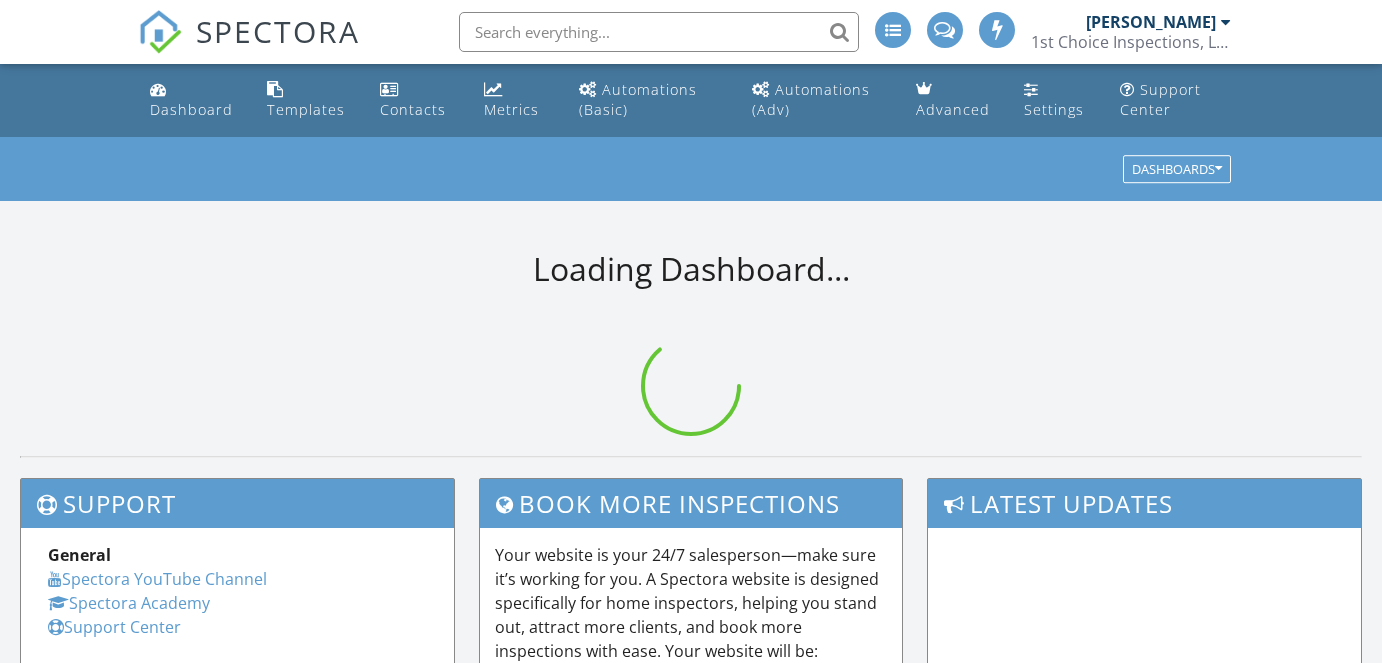 scroll, scrollTop: 0, scrollLeft: 0, axis: both 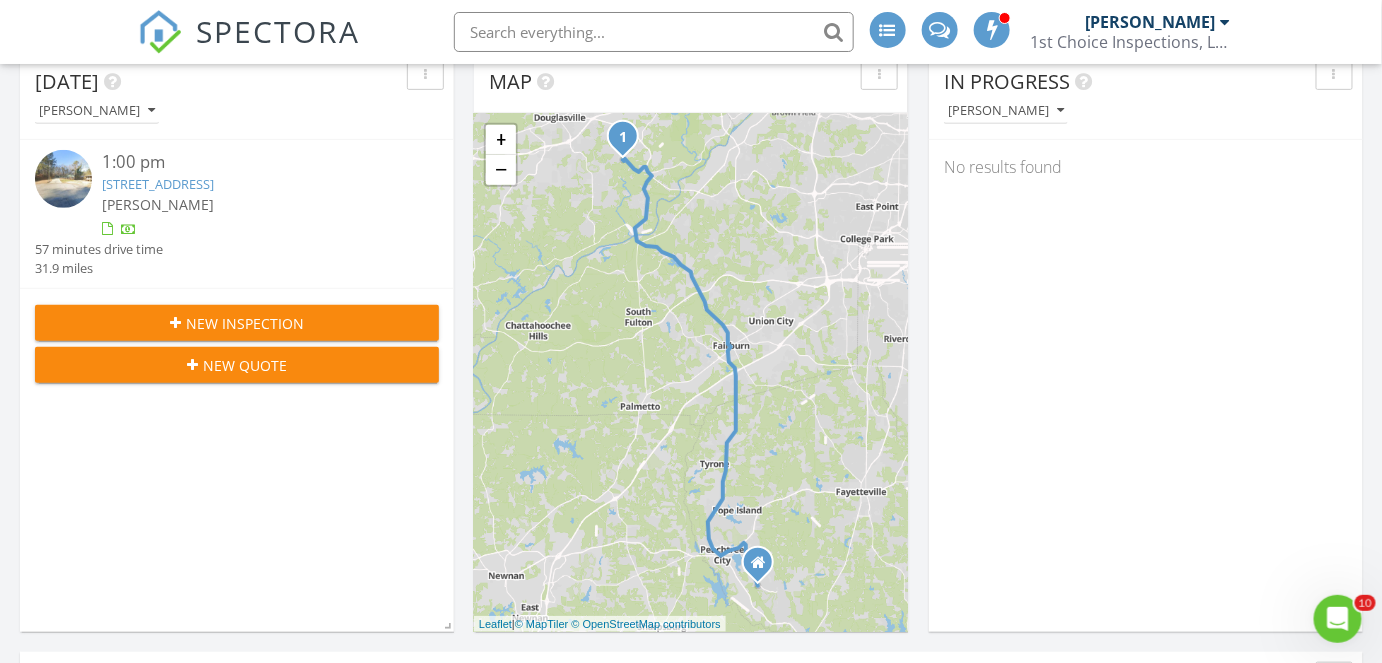 click on "[PERSON_NAME]" at bounding box center [253, 204] 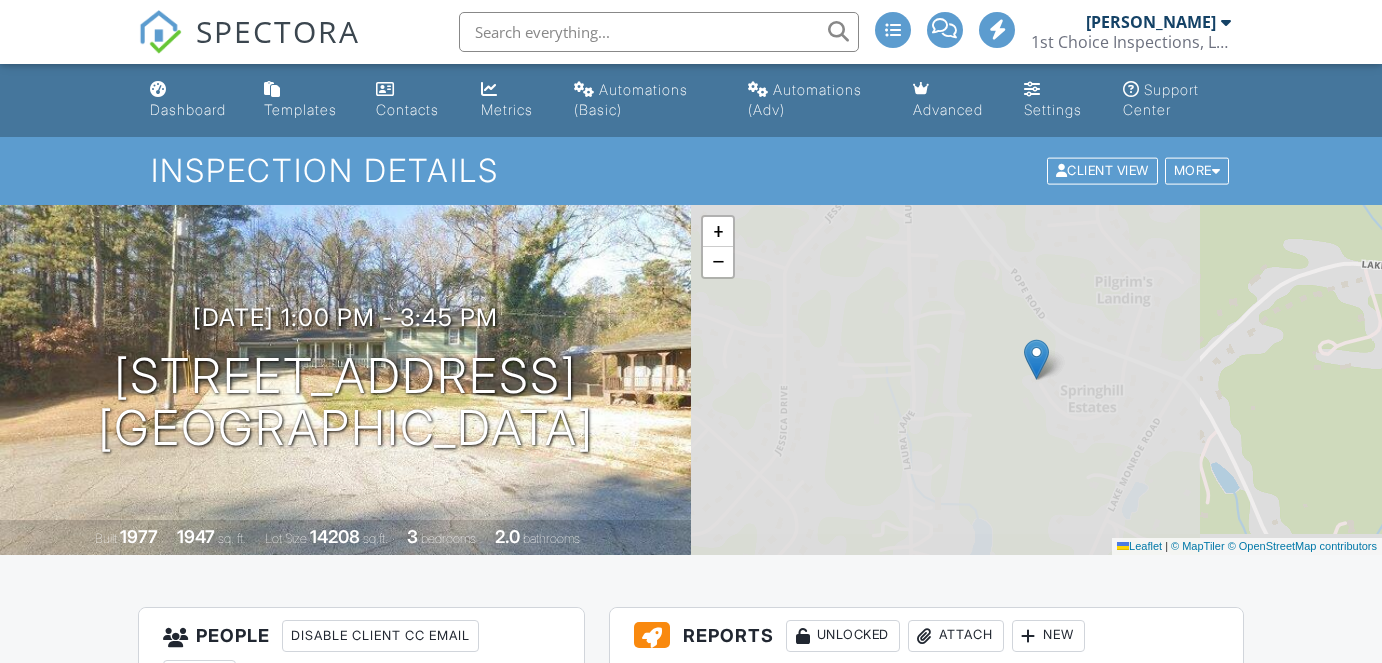 scroll, scrollTop: 0, scrollLeft: 0, axis: both 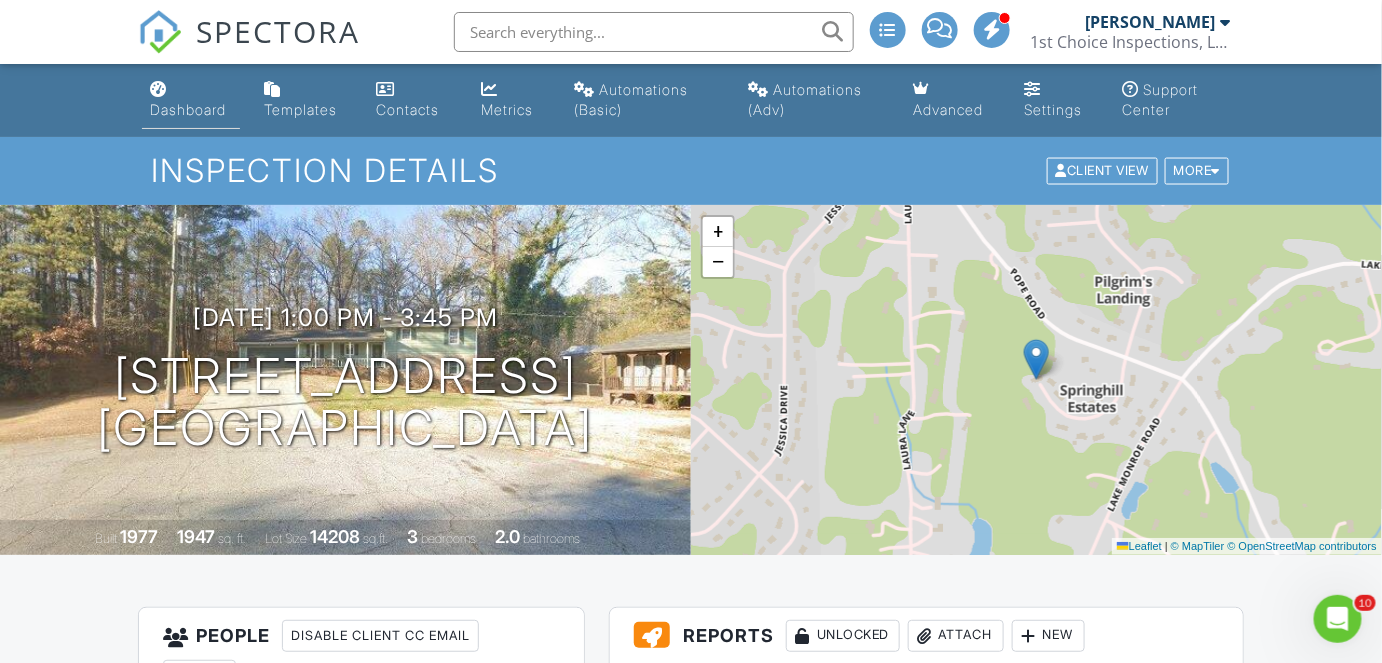 click on "Dashboard" at bounding box center (188, 109) 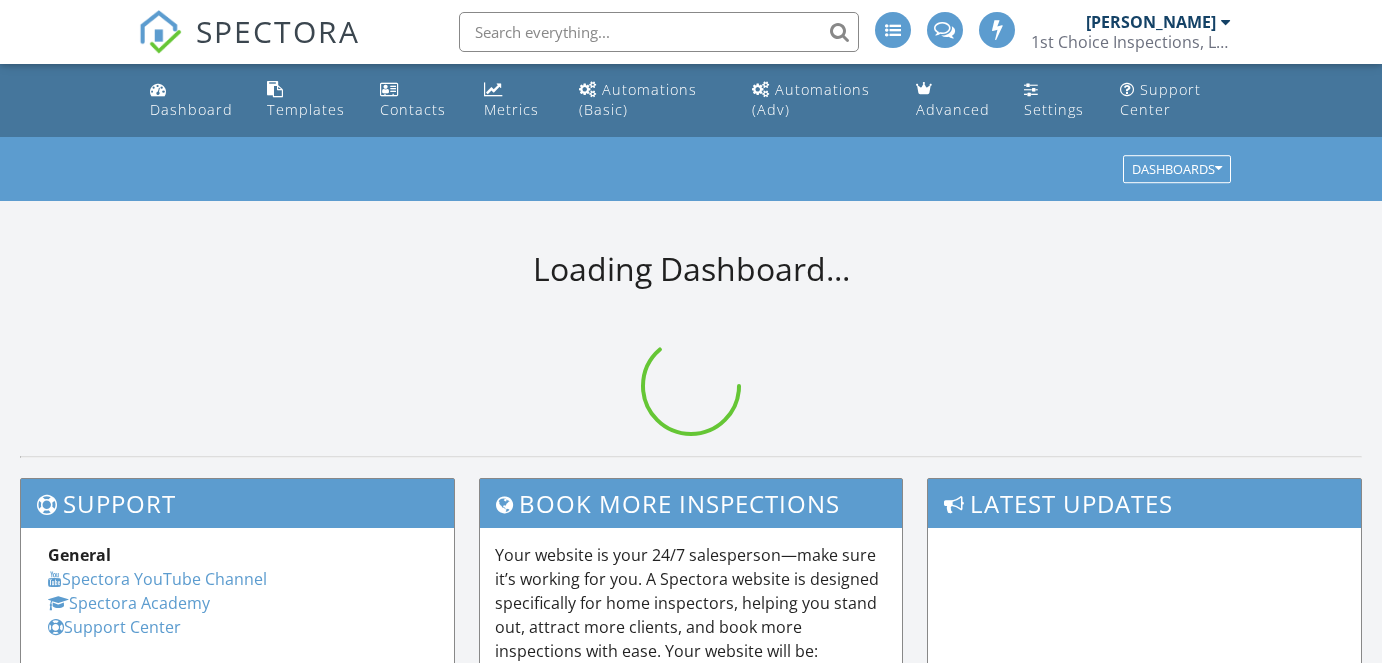 scroll, scrollTop: 0, scrollLeft: 0, axis: both 